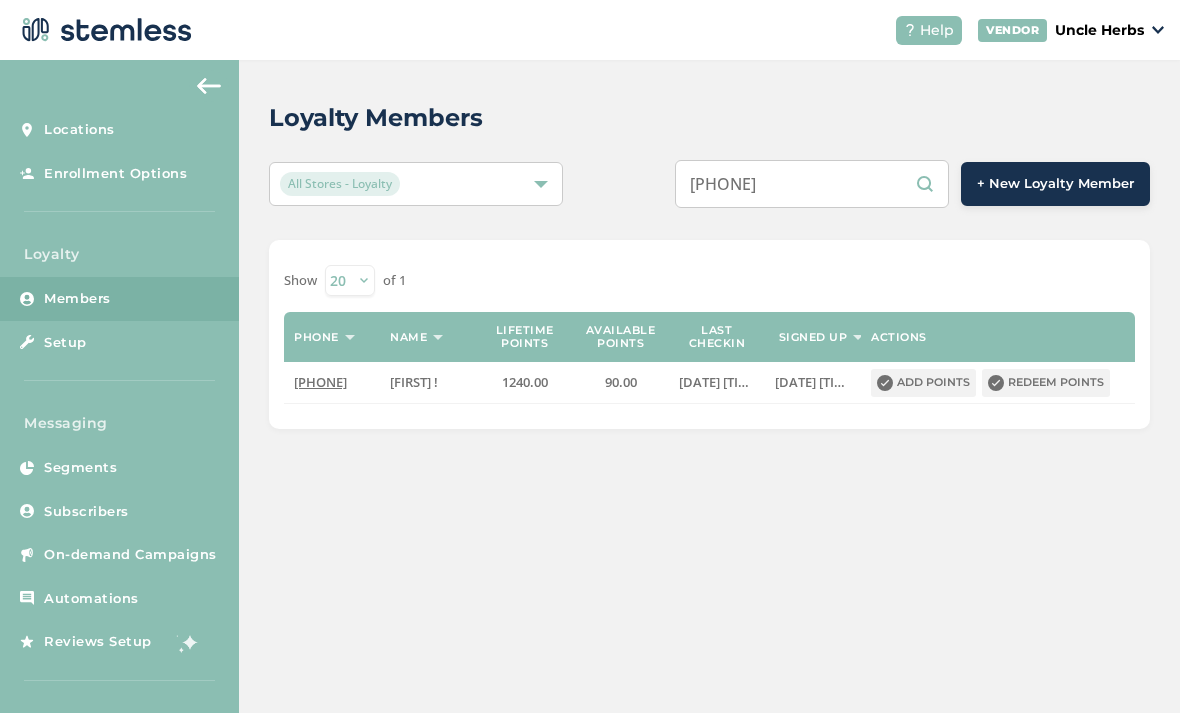 scroll, scrollTop: 0, scrollLeft: 0, axis: both 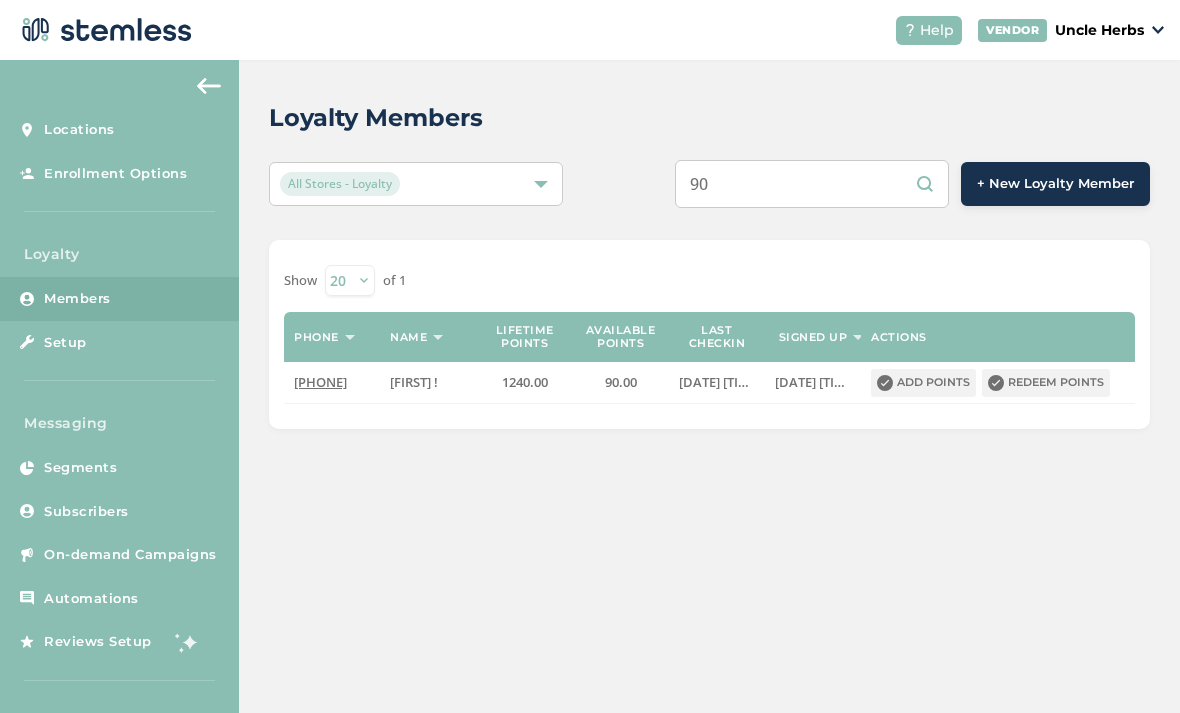 type on "9" 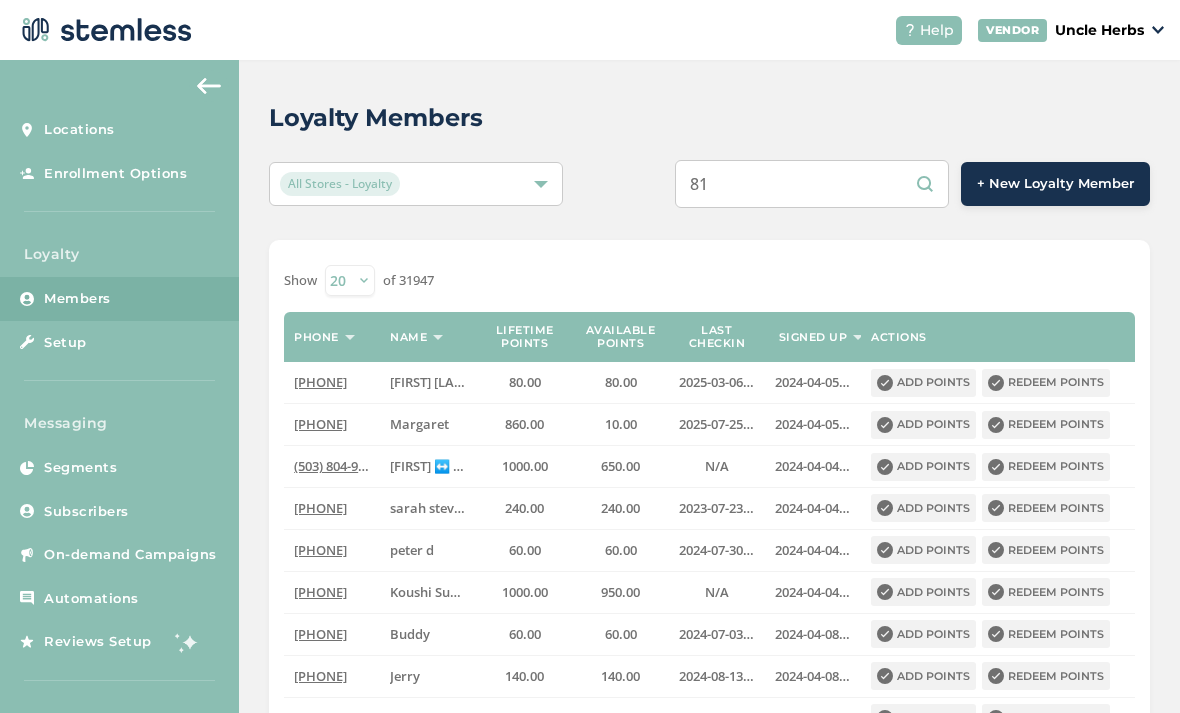type on "8" 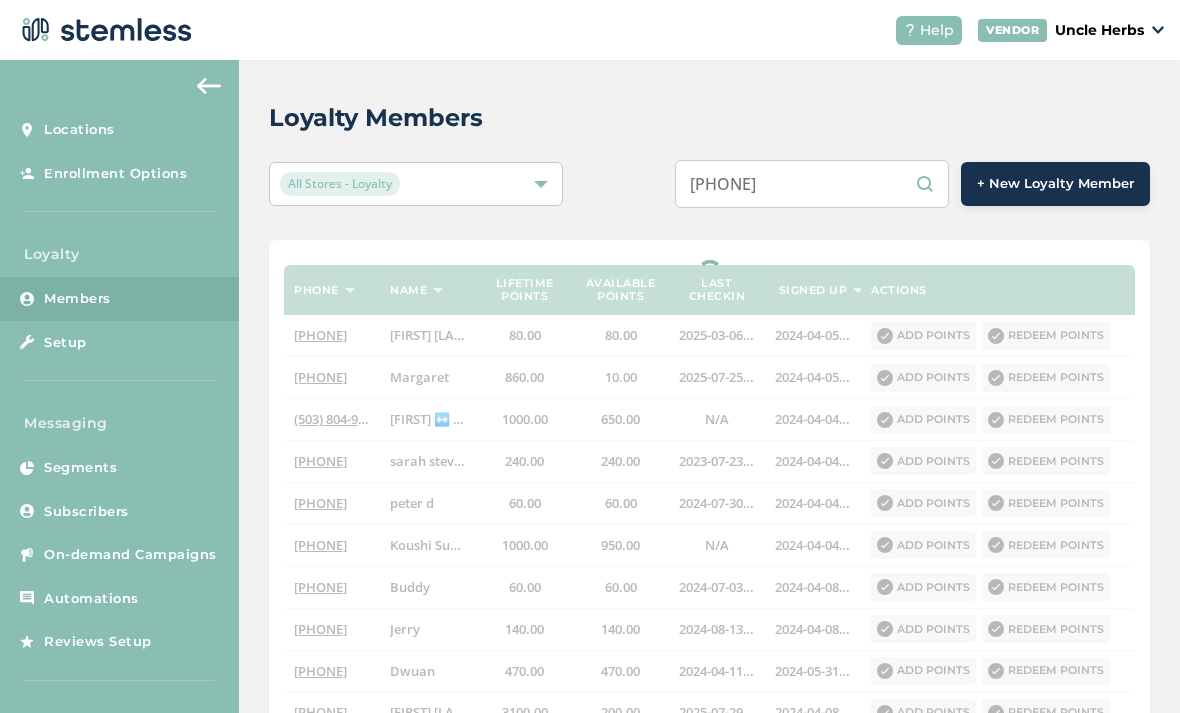 click on "8184728957" at bounding box center [812, 184] 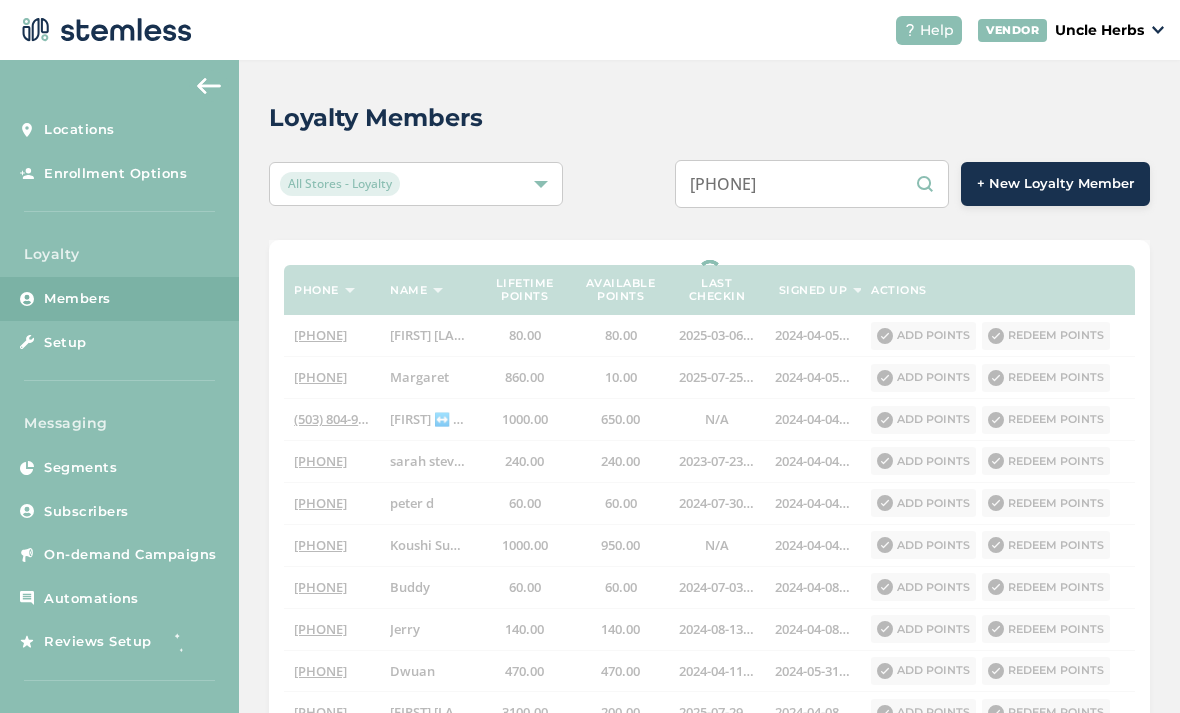 click on "8184728957" at bounding box center (812, 184) 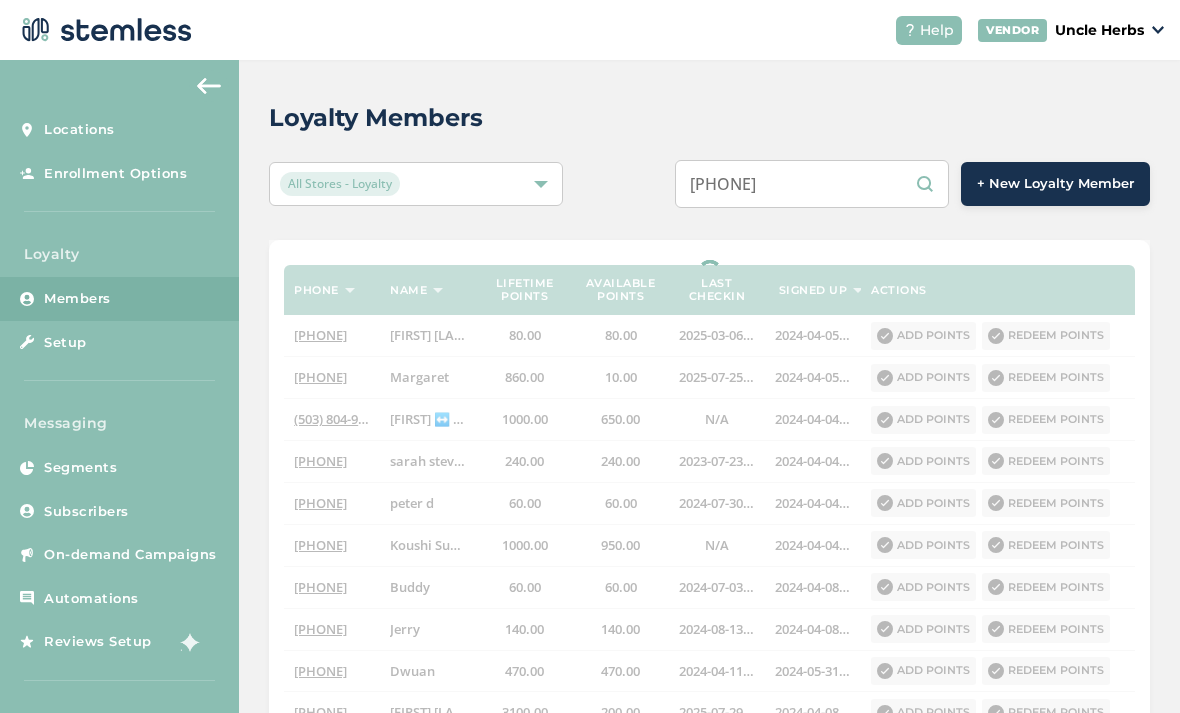 type on "8184728957" 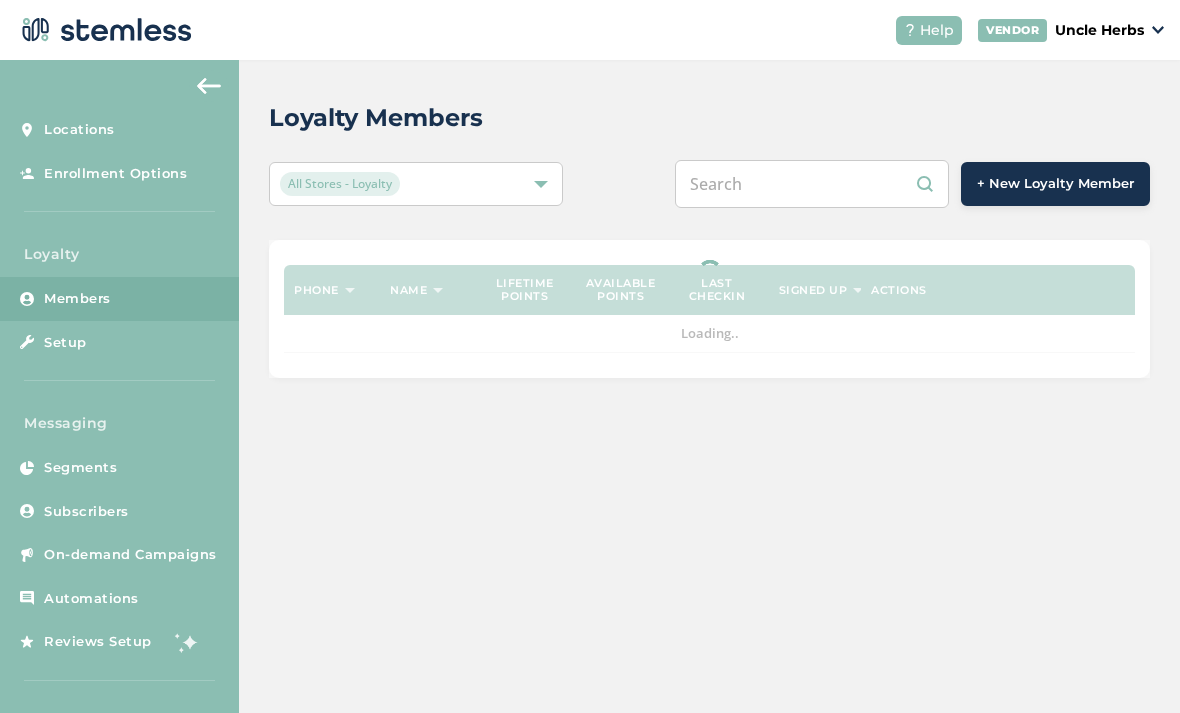 scroll, scrollTop: 0, scrollLeft: 0, axis: both 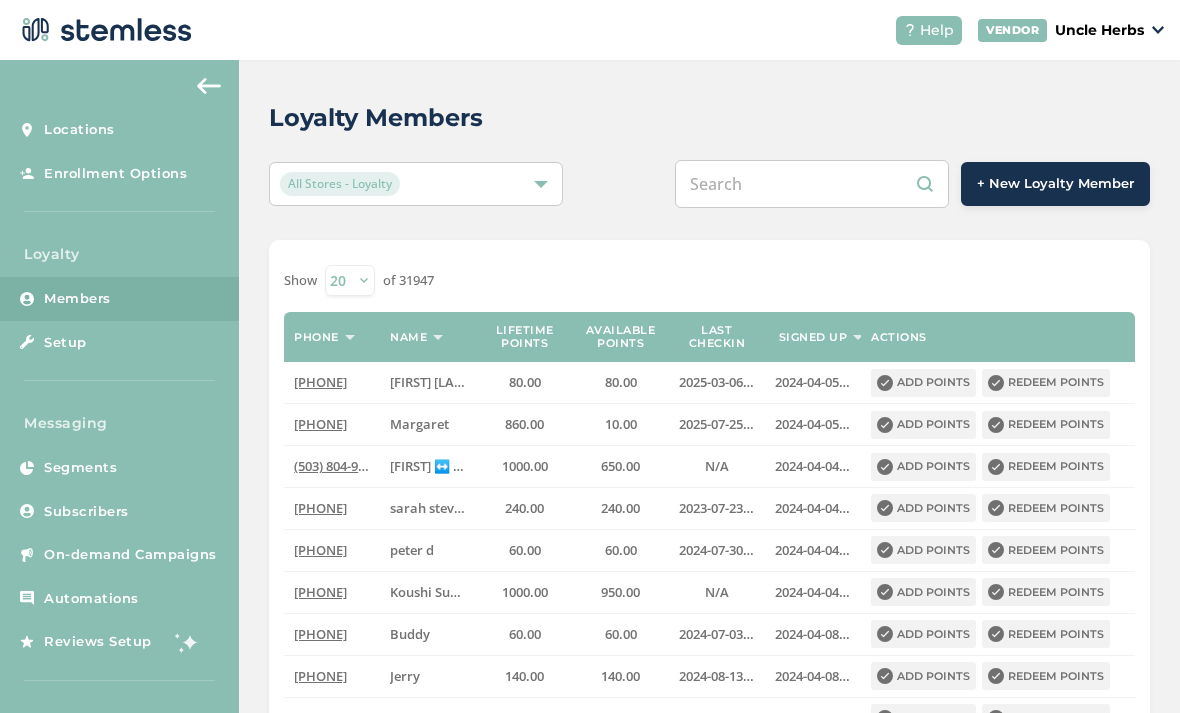 click at bounding box center (812, 184) 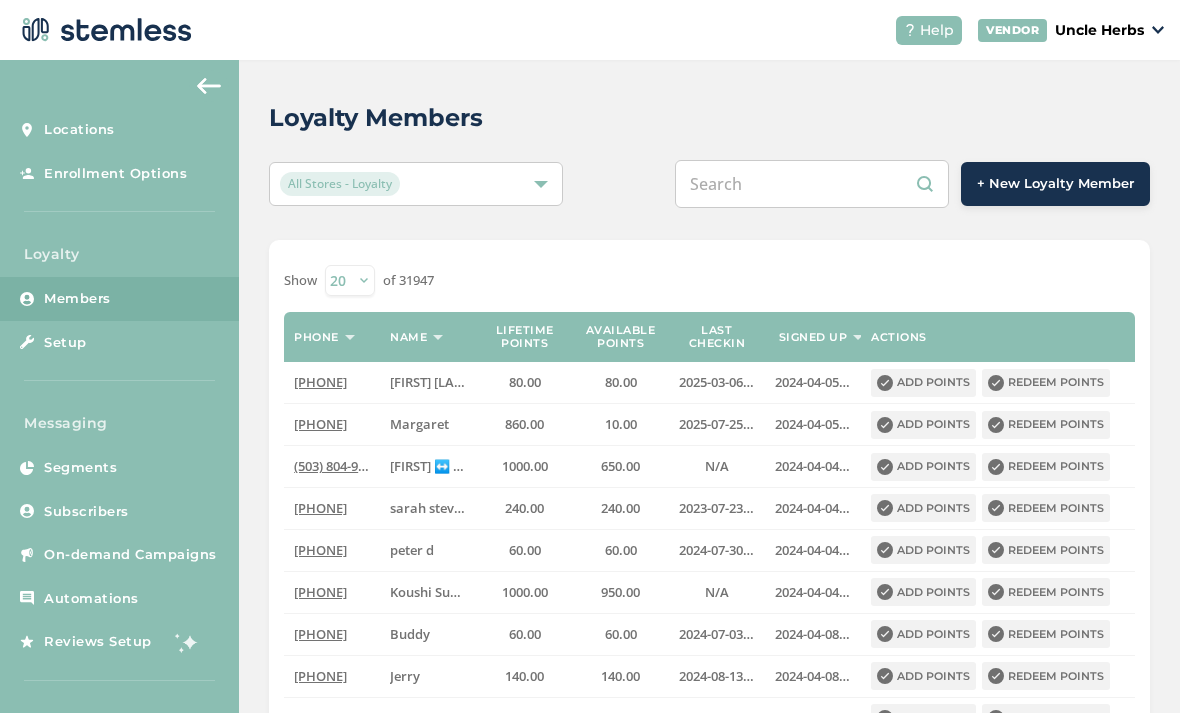 click at bounding box center [812, 184] 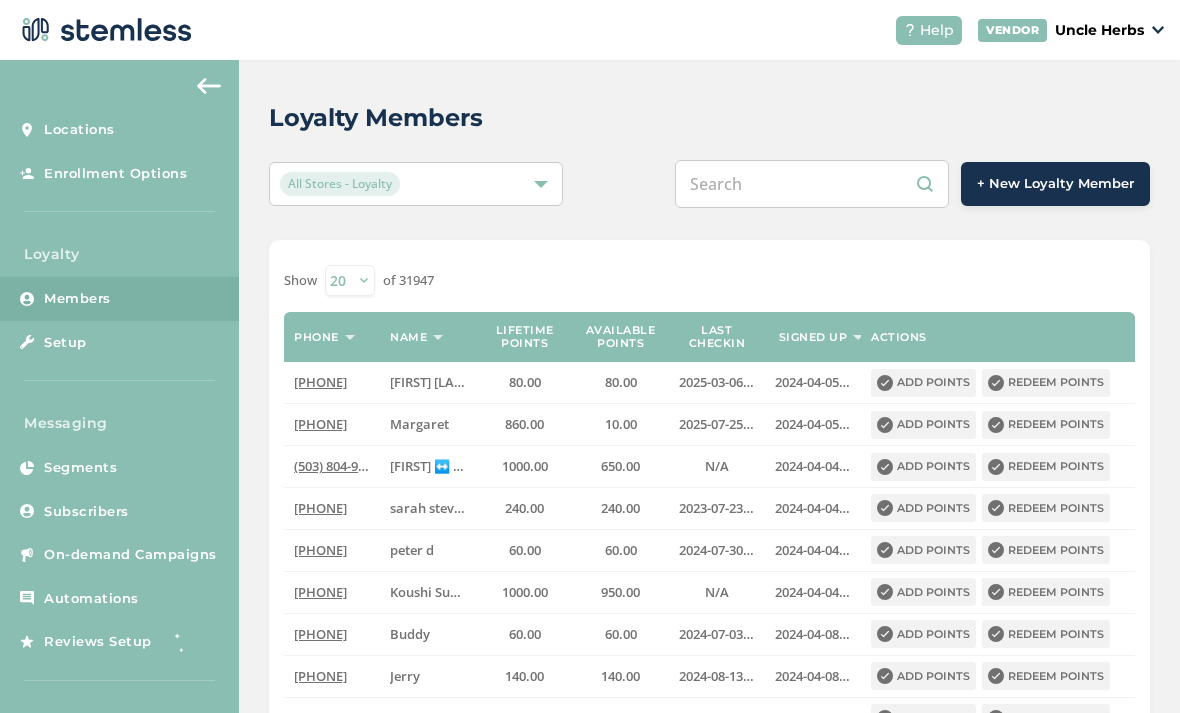 paste on "8184728957" 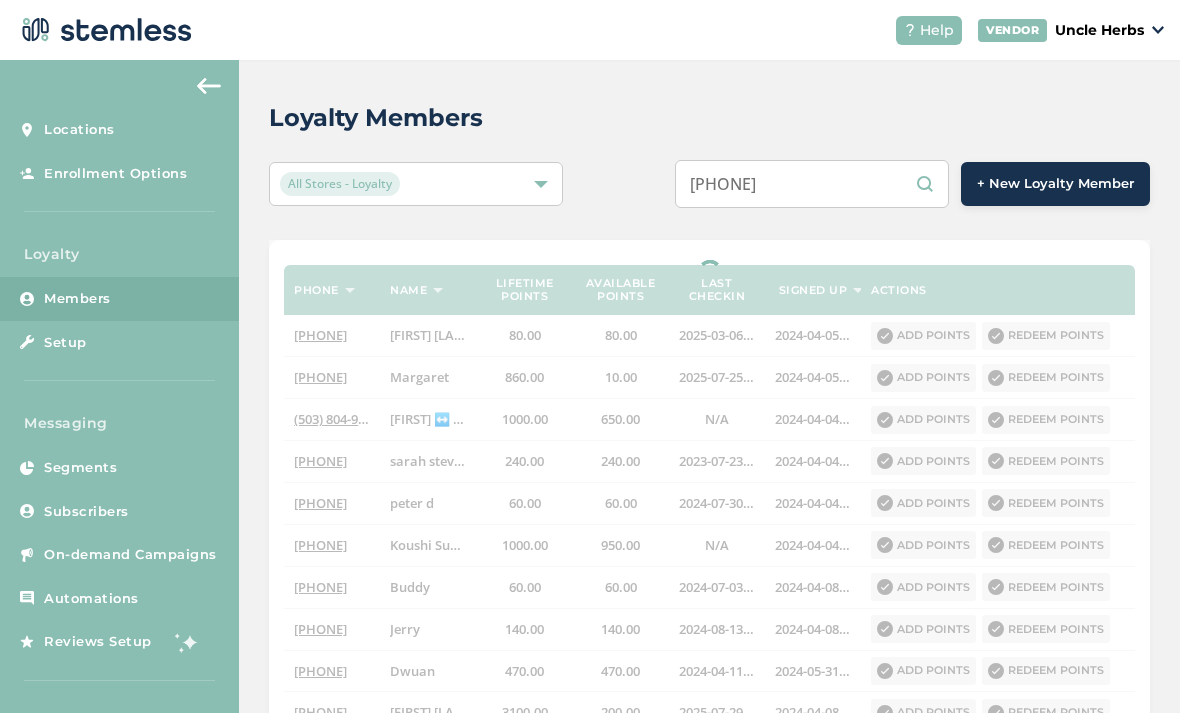 type on "8184728957" 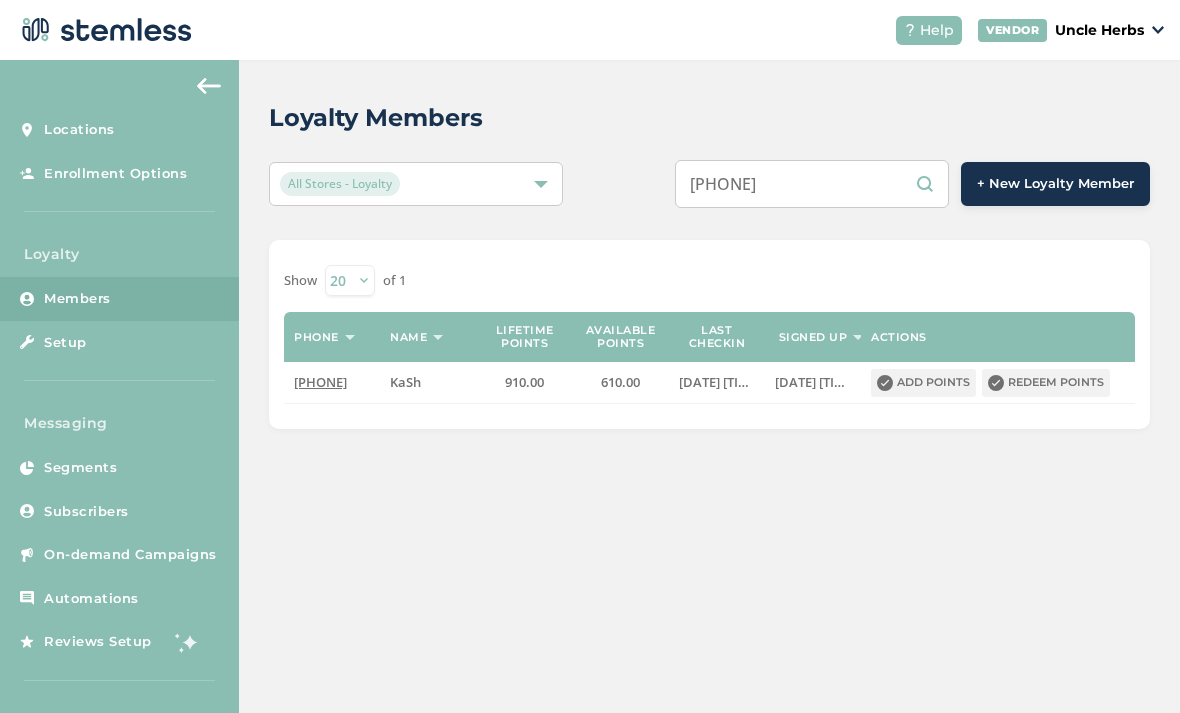 click on "Redeem points" at bounding box center [1046, 383] 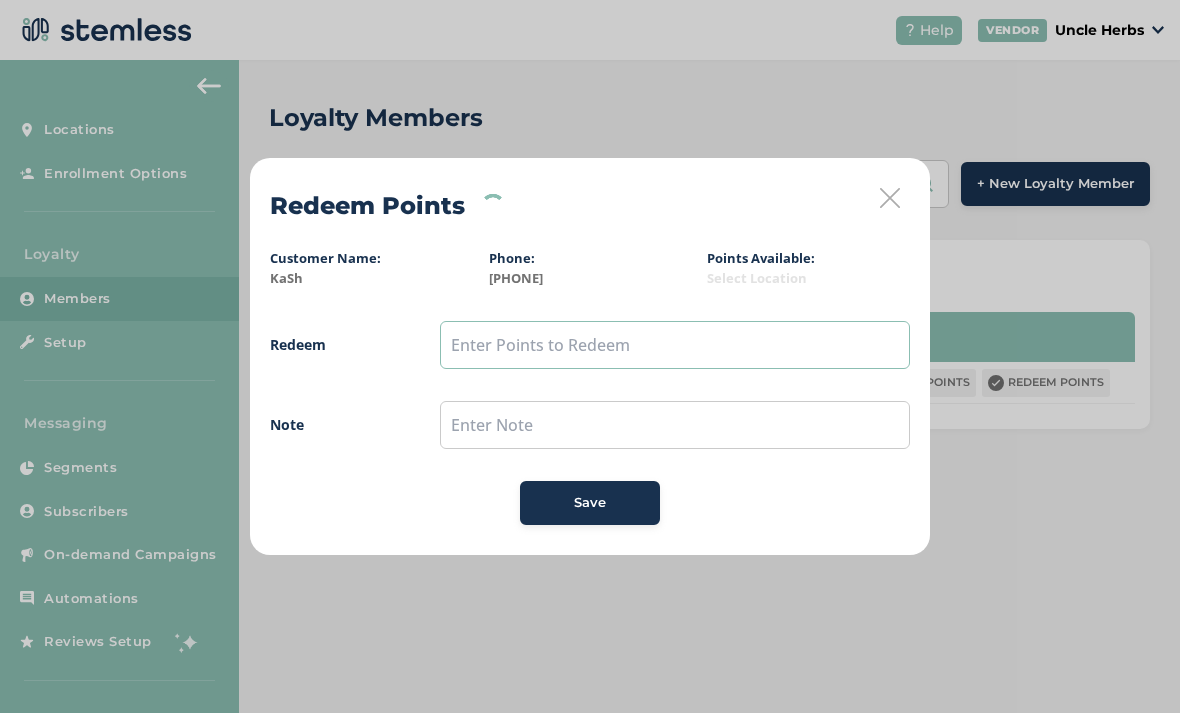 click at bounding box center [675, 345] 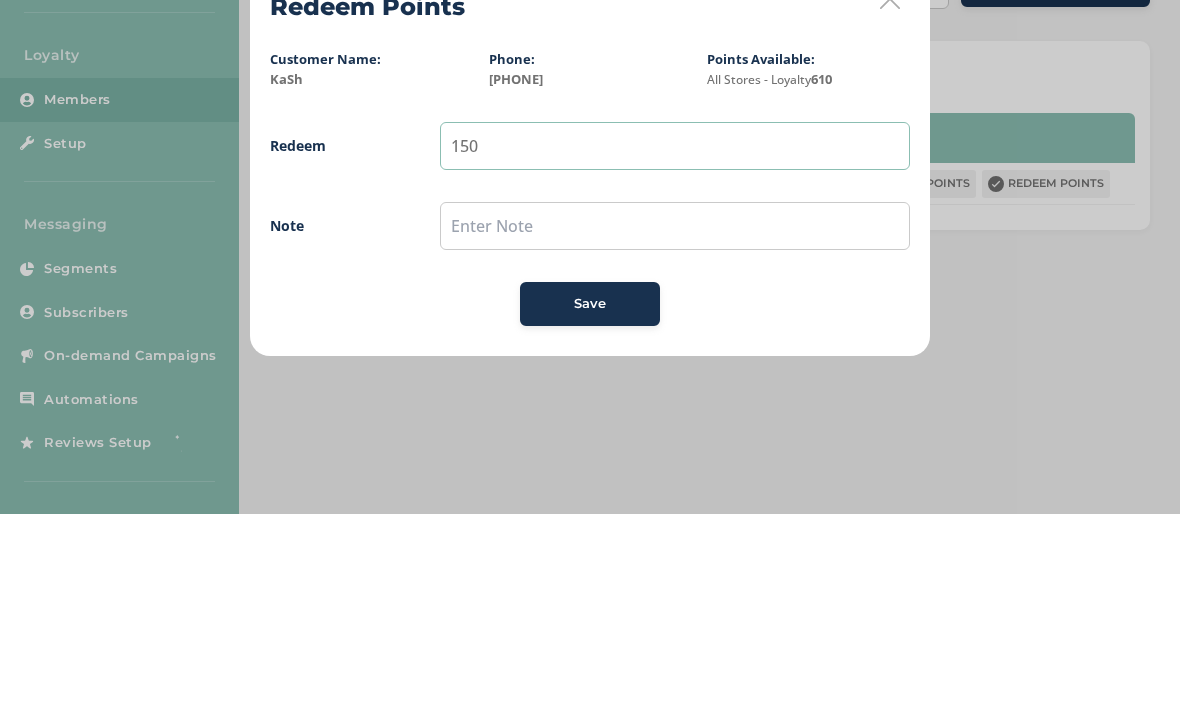type on "150" 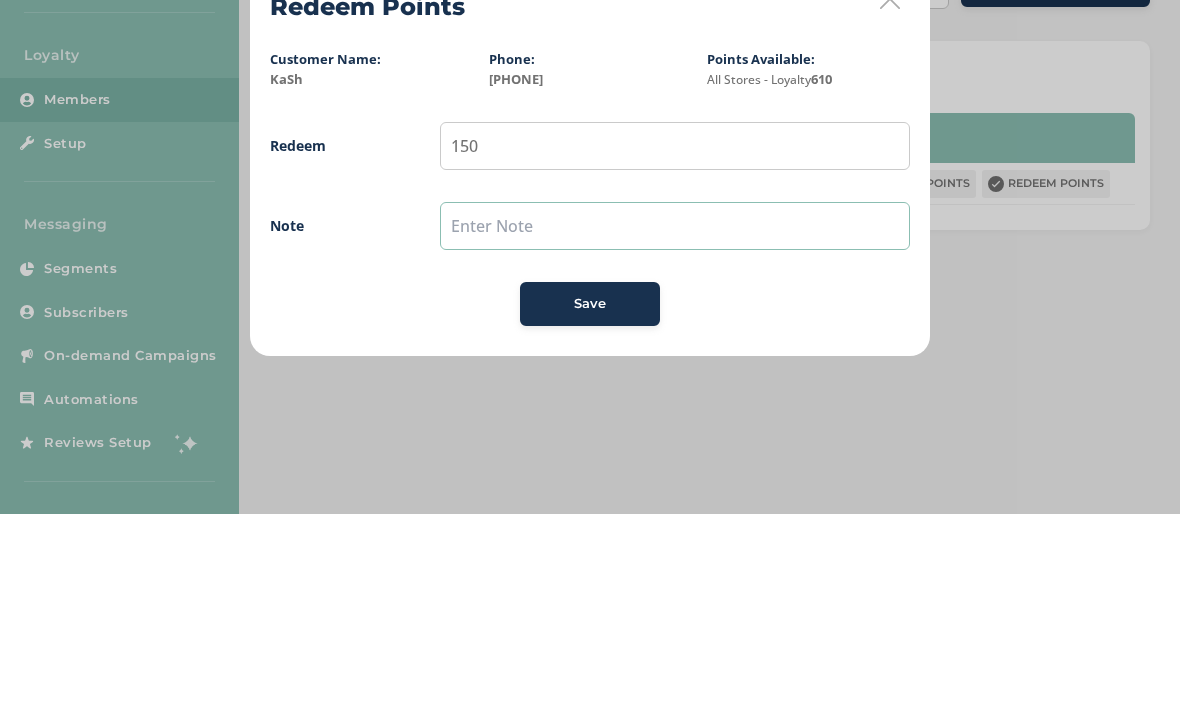 click at bounding box center (675, 425) 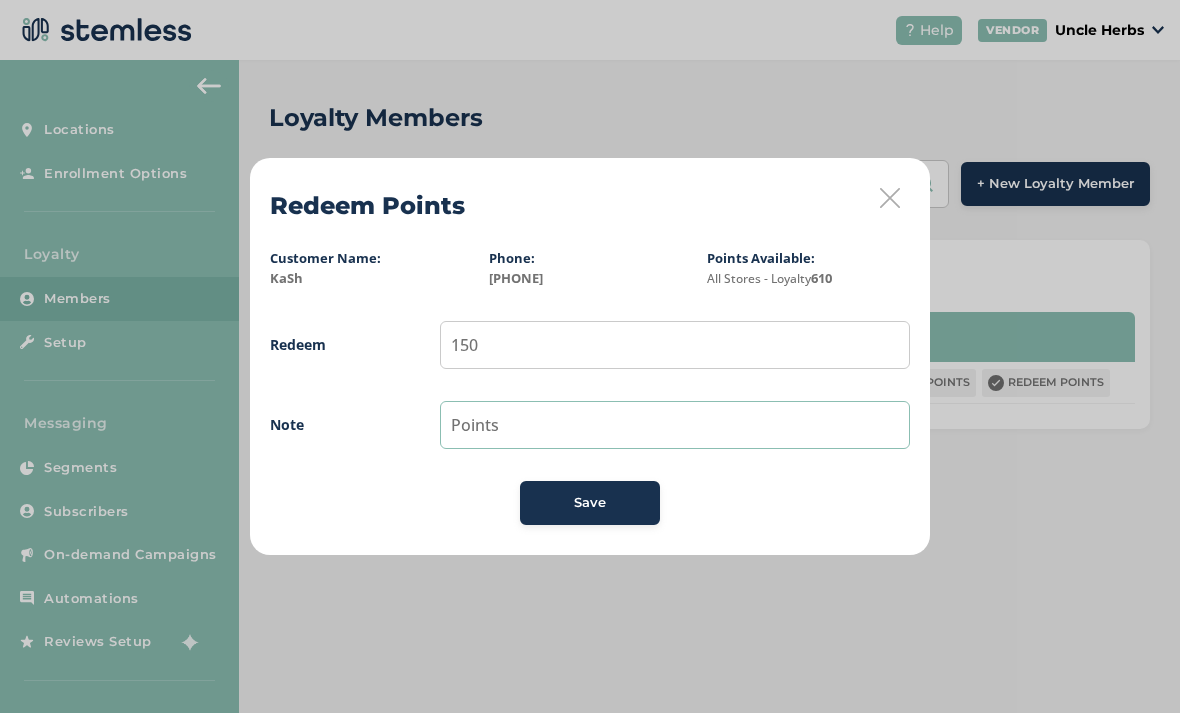 type on "Points" 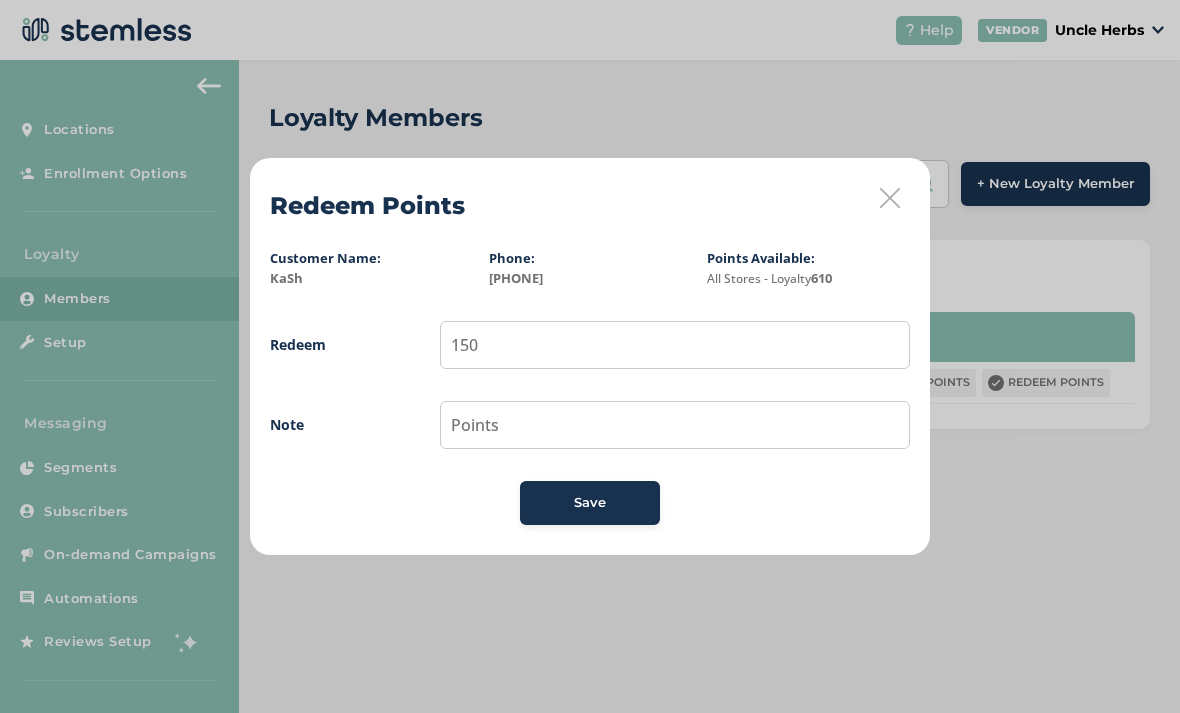 click on "Save" at bounding box center (590, 503) 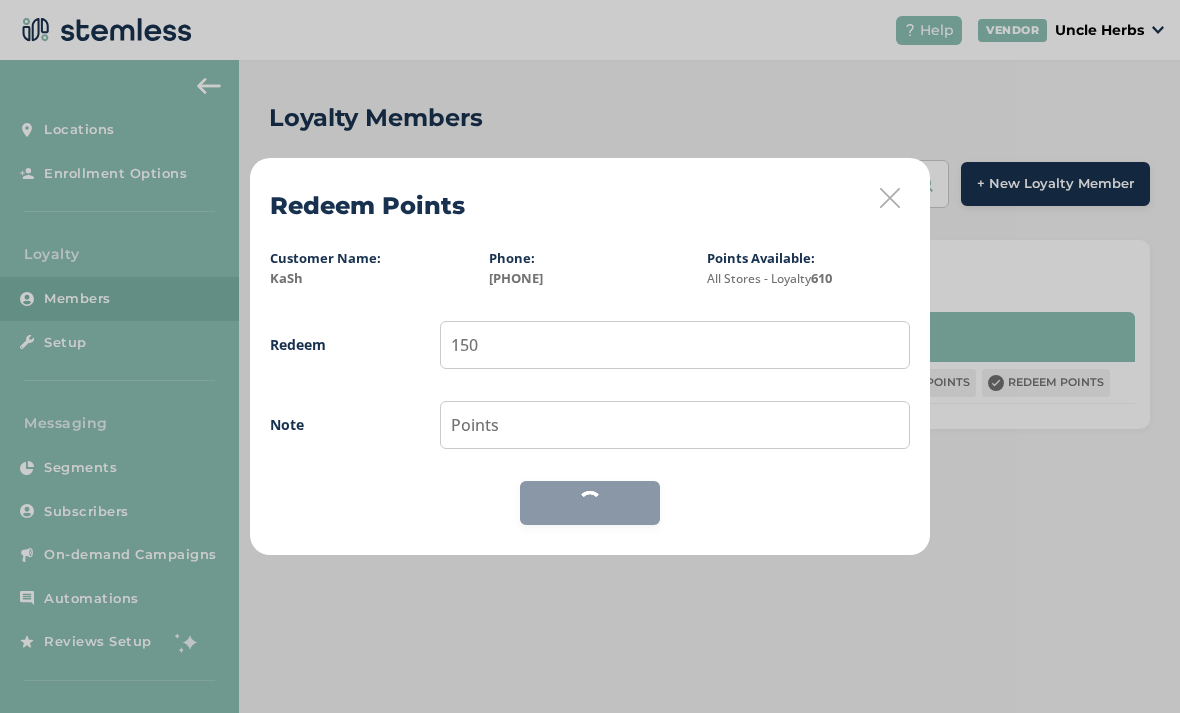 click at bounding box center [890, 198] 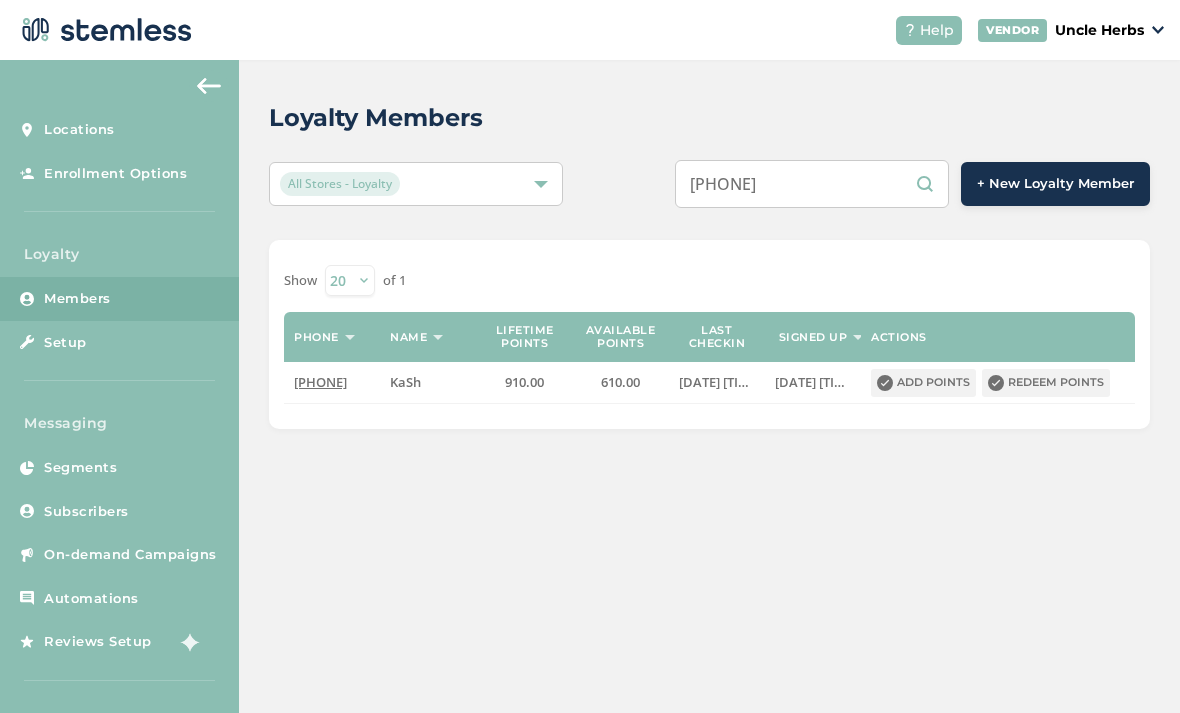 click on "8184728957" at bounding box center (812, 184) 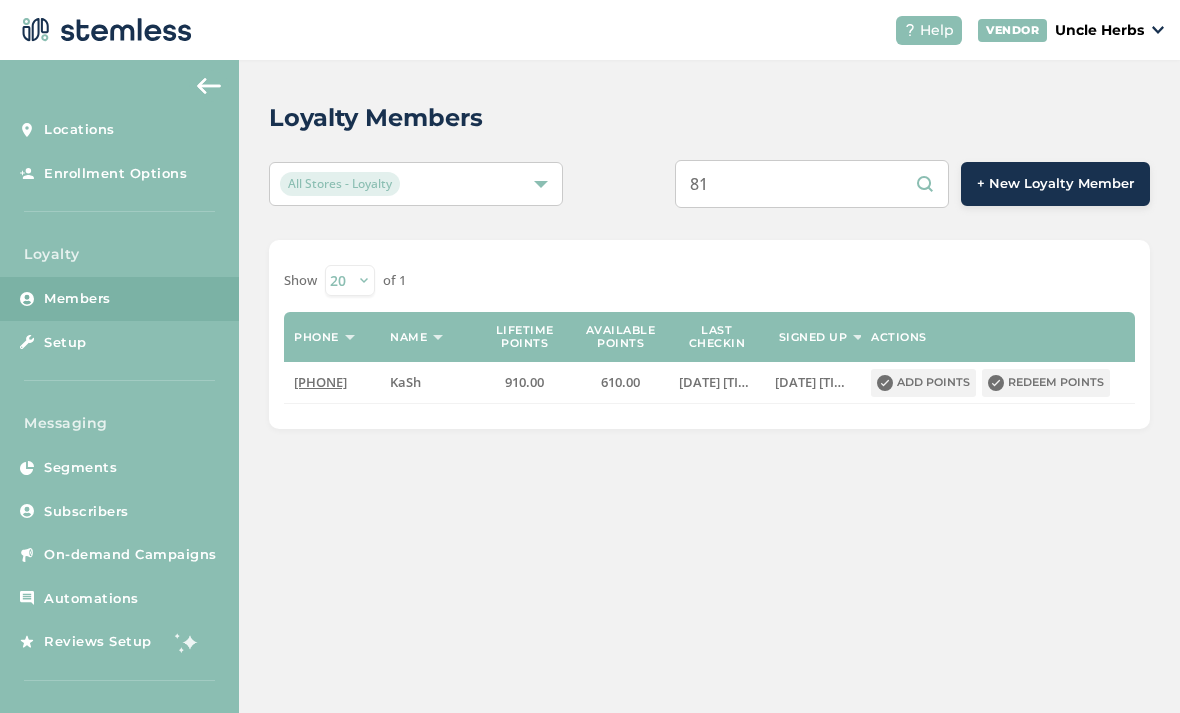 type on "8" 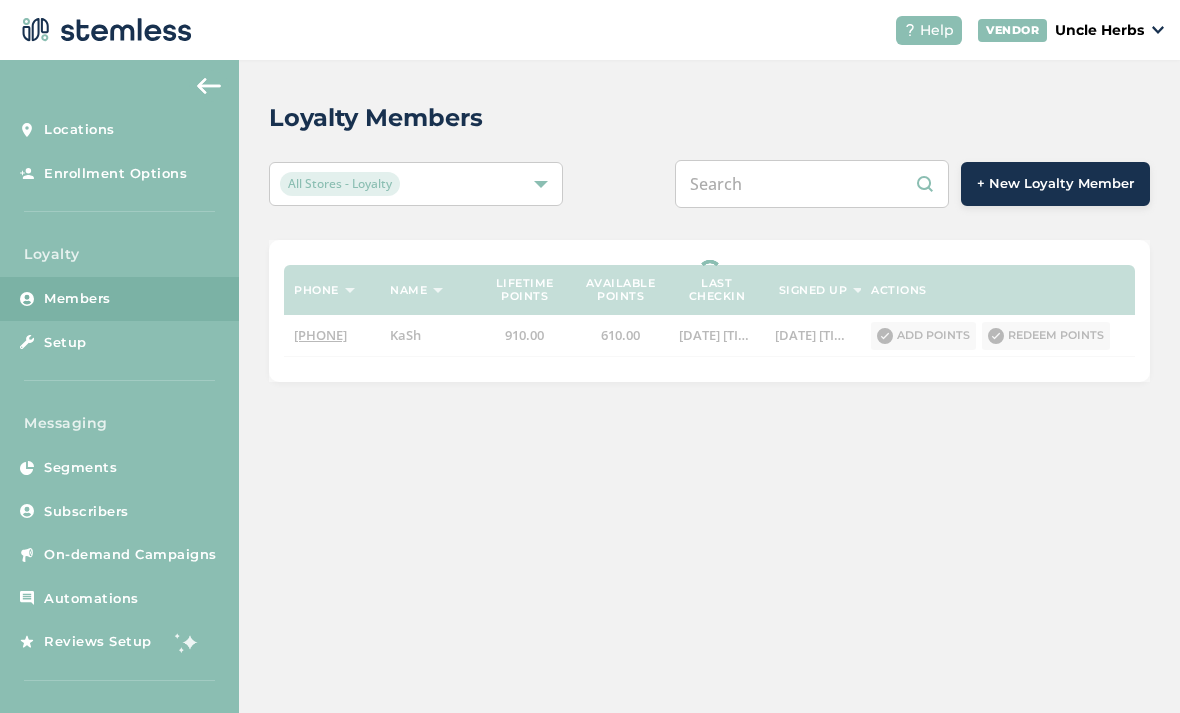 type 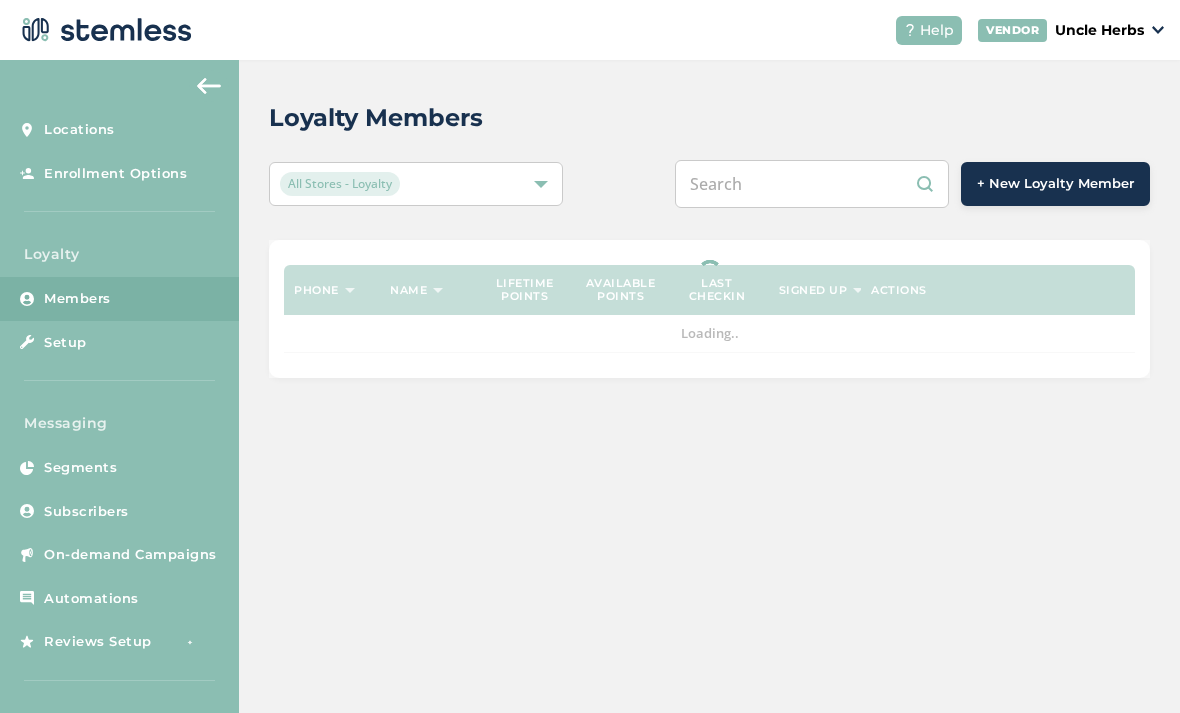 scroll, scrollTop: 0, scrollLeft: 0, axis: both 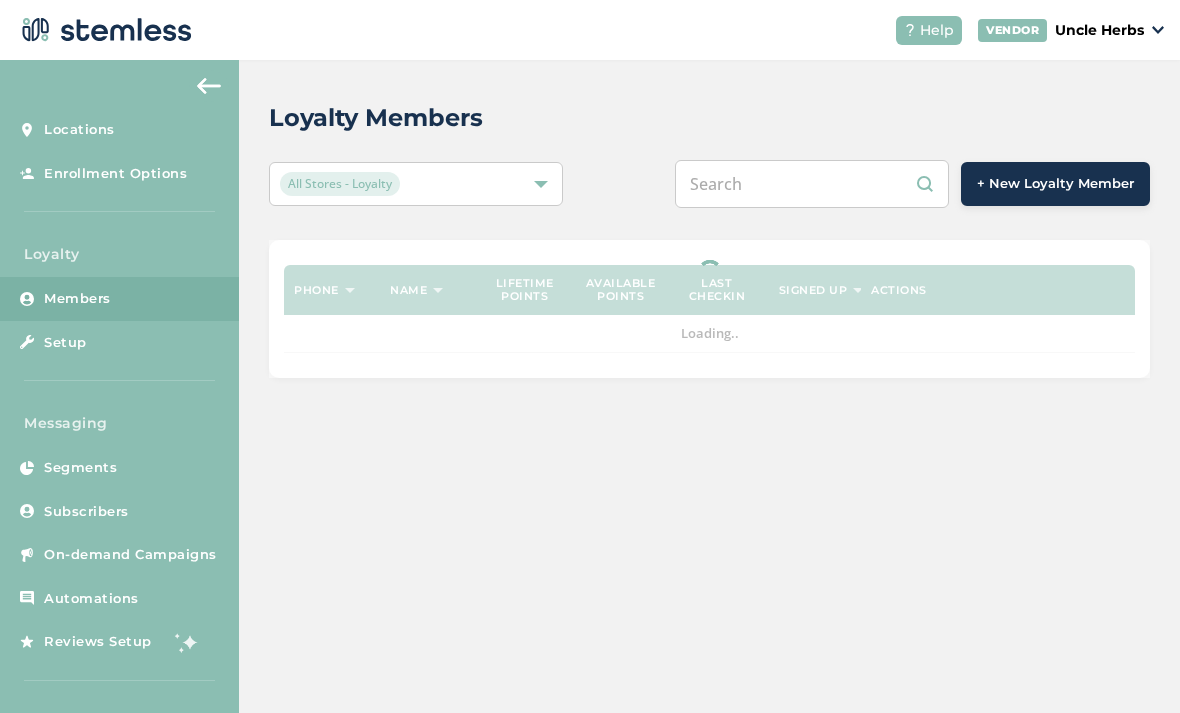 click on "Loyalty Members  All Stores - Loyalty  + New Loyalty Member  Phone   Name   Lifetime points   Available points   Last checkin   Signed up   Actions  Loading.." at bounding box center (709, 386) 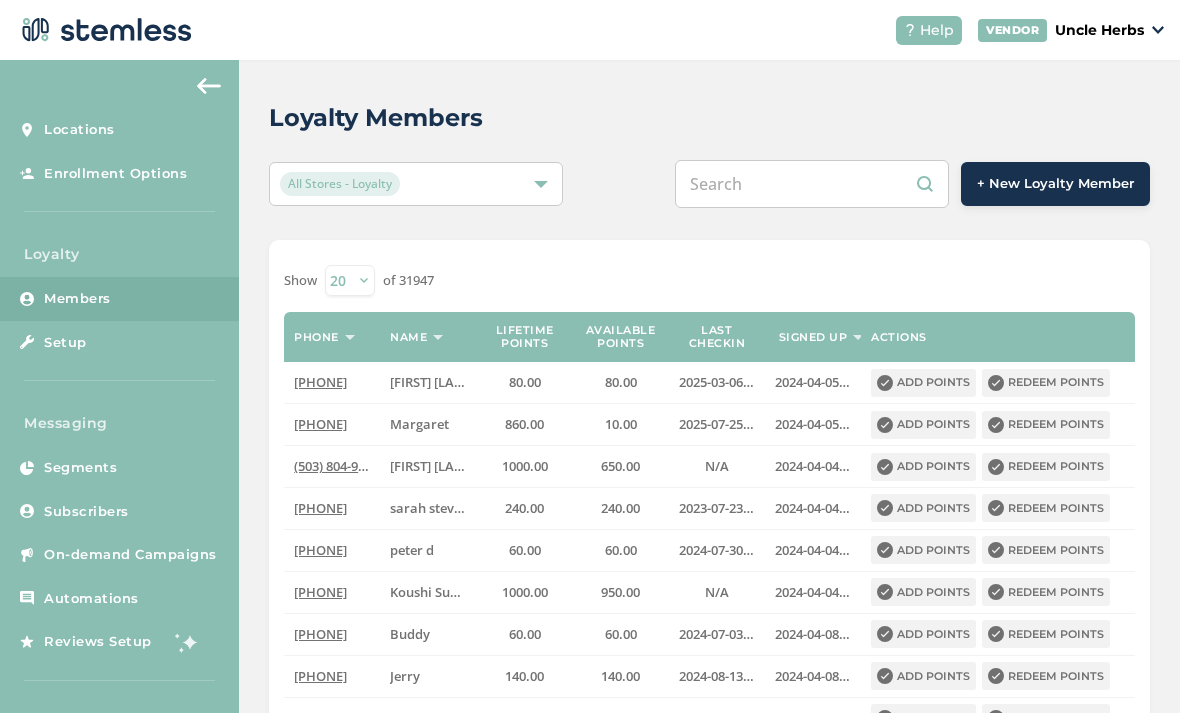 click at bounding box center (812, 184) 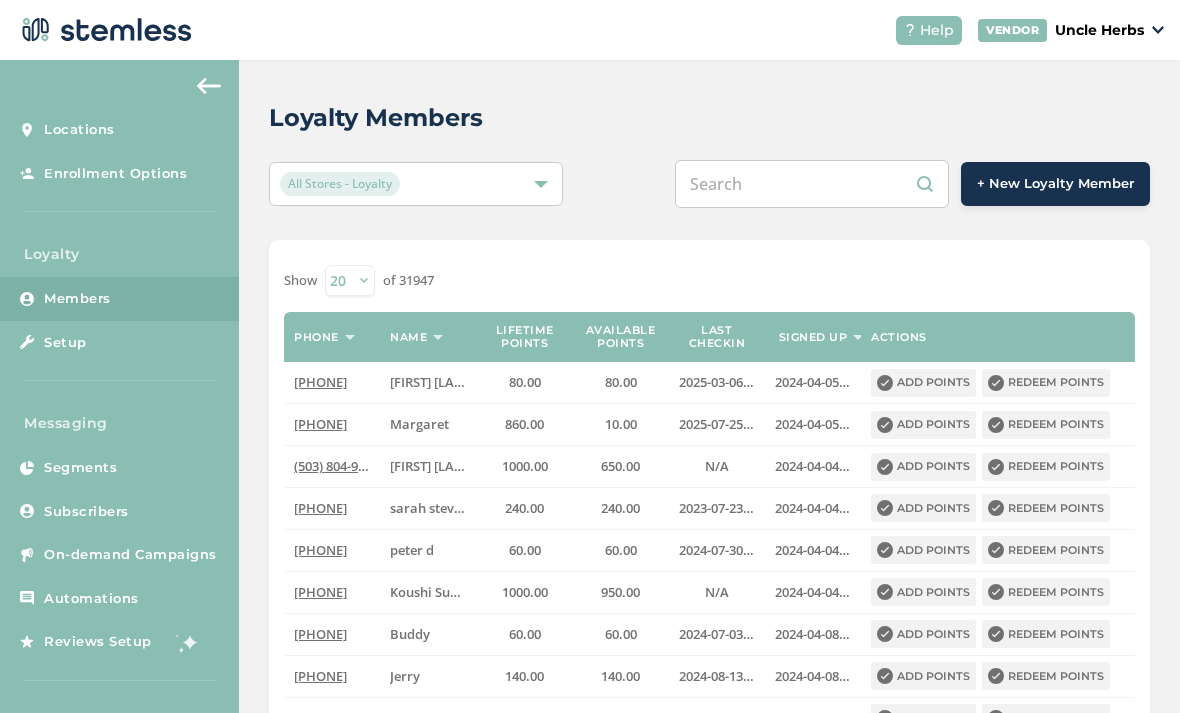 click at bounding box center [812, 184] 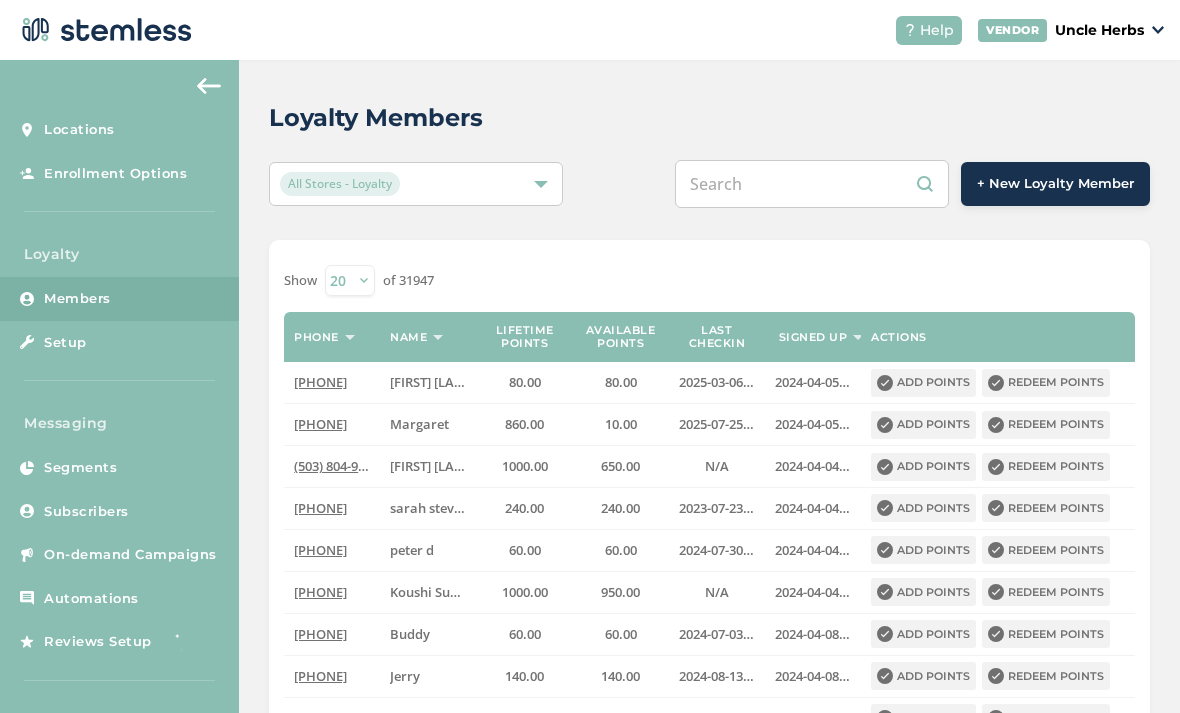 click at bounding box center [812, 184] 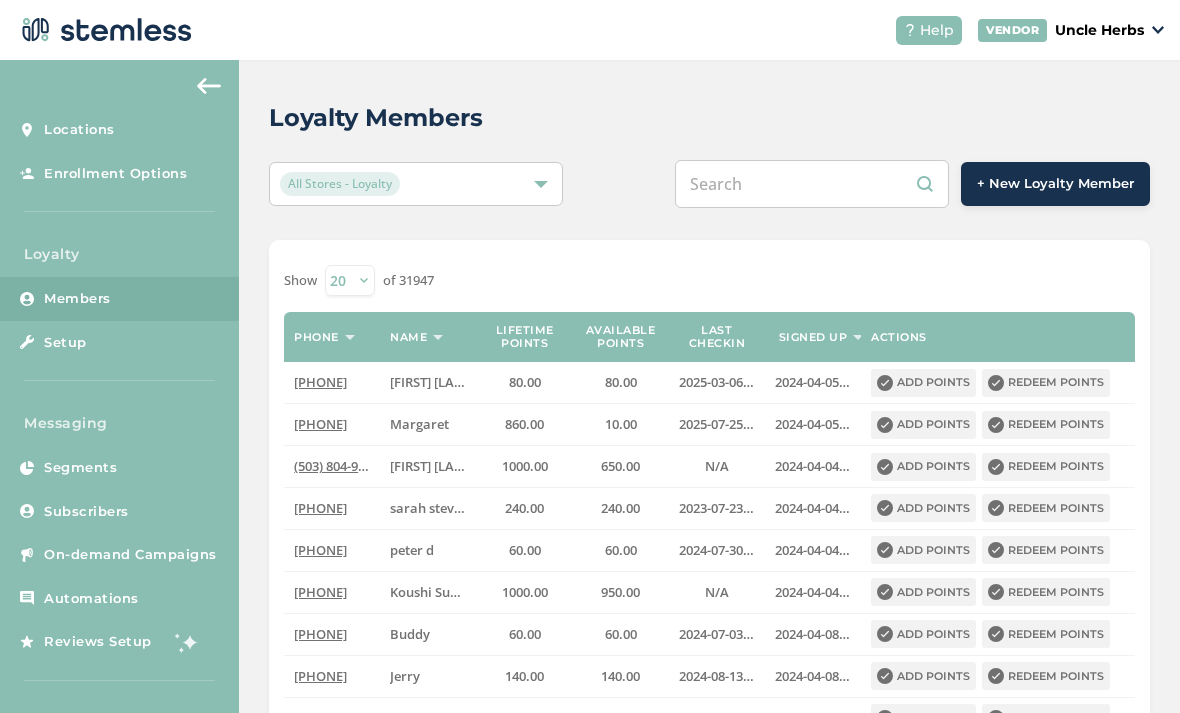 paste on "9074445585" 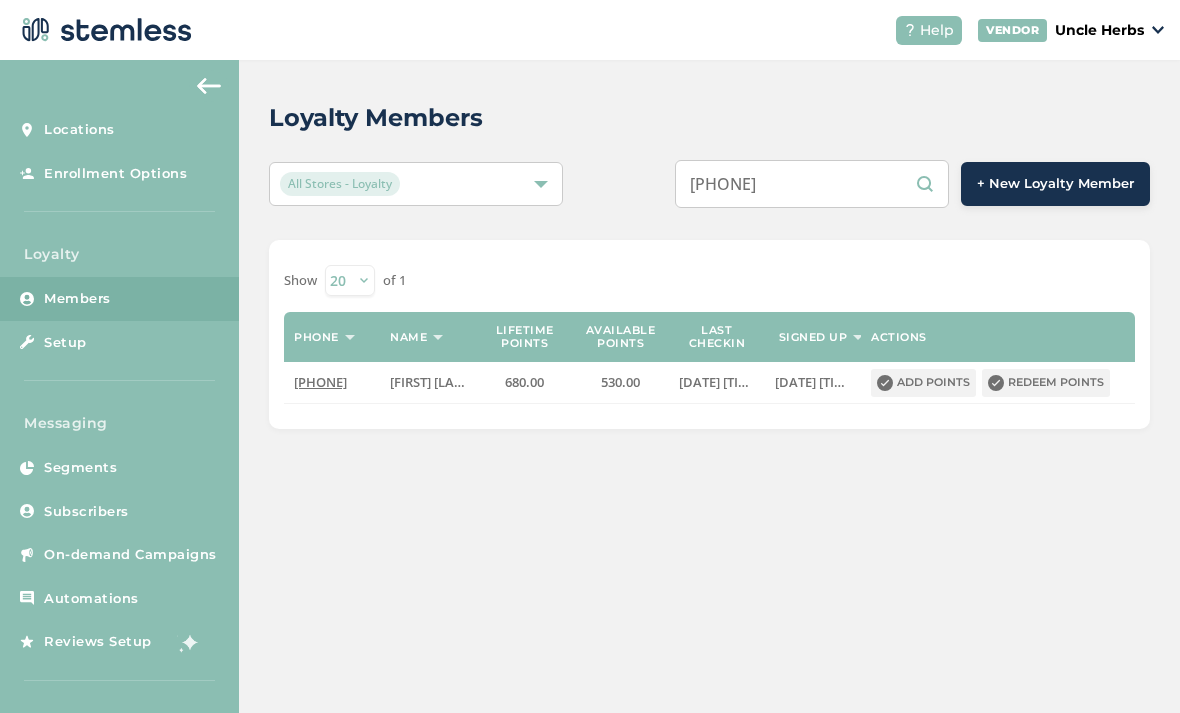 type on "9074445585" 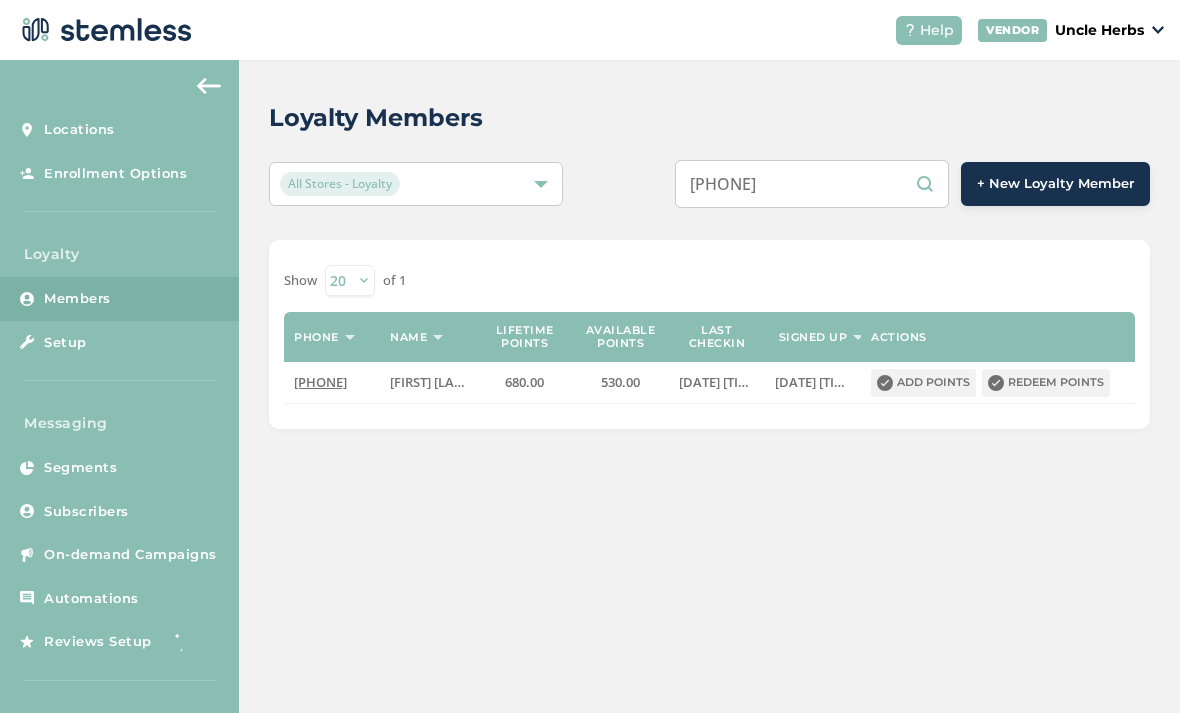 click on "Redeem points" at bounding box center [1046, 383] 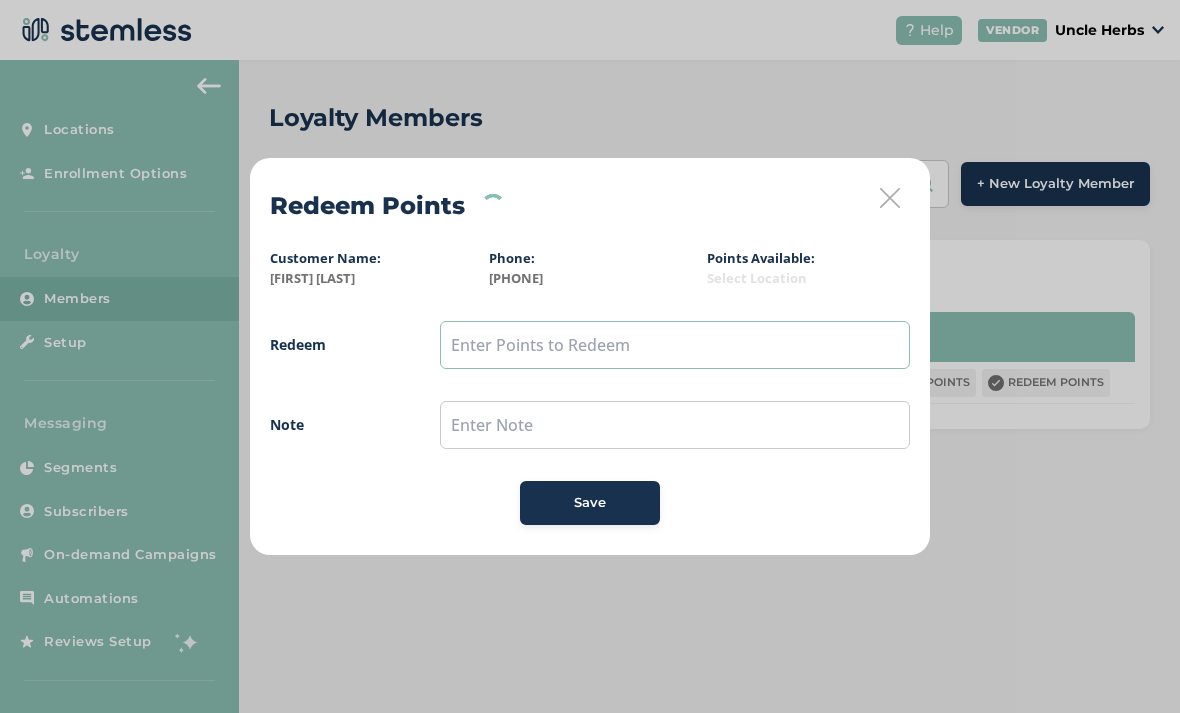 click at bounding box center [675, 345] 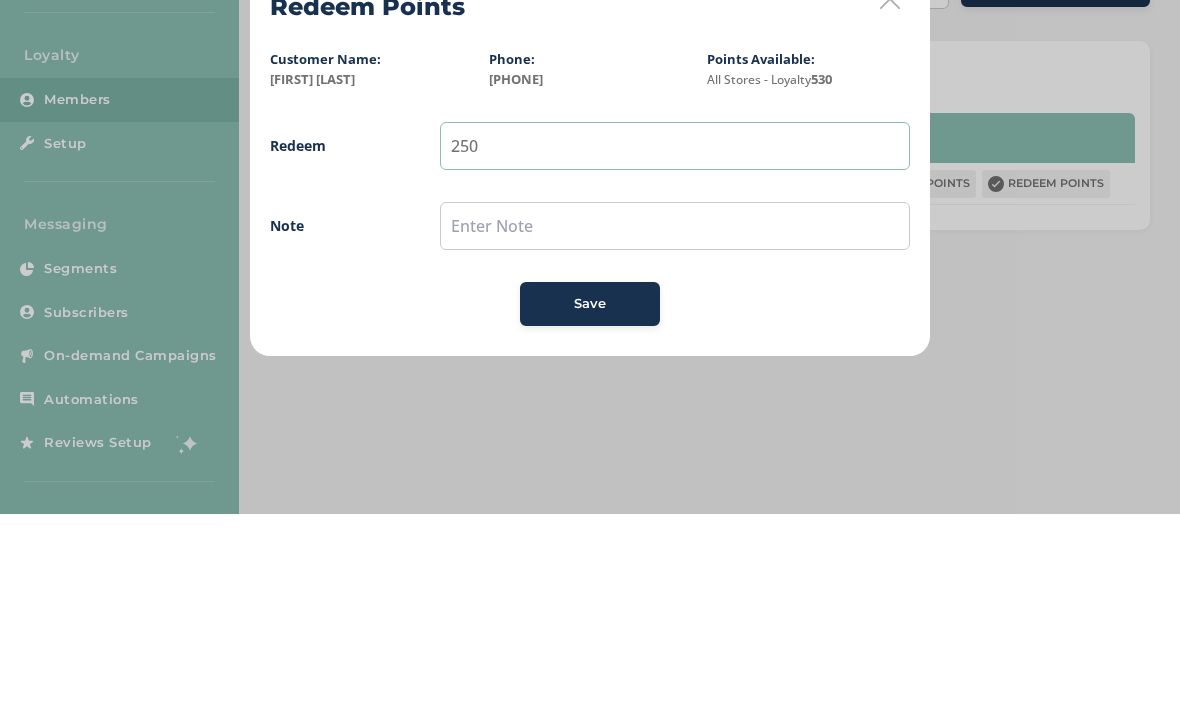 type on "250" 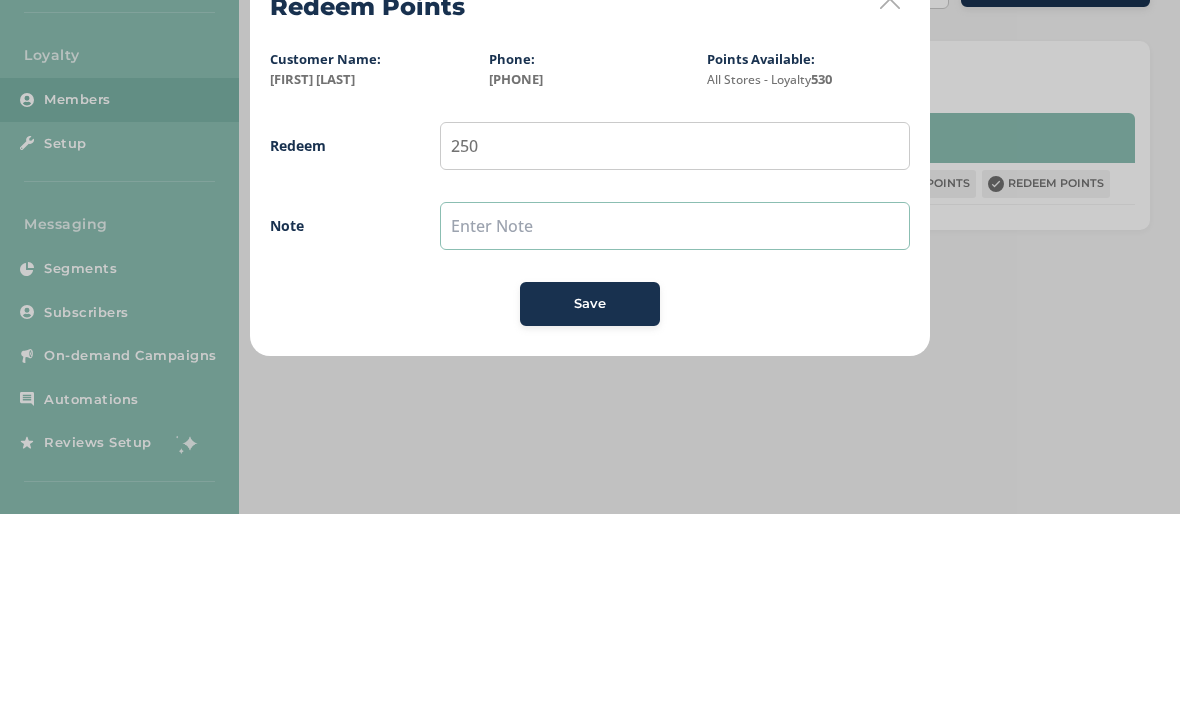 click at bounding box center [675, 425] 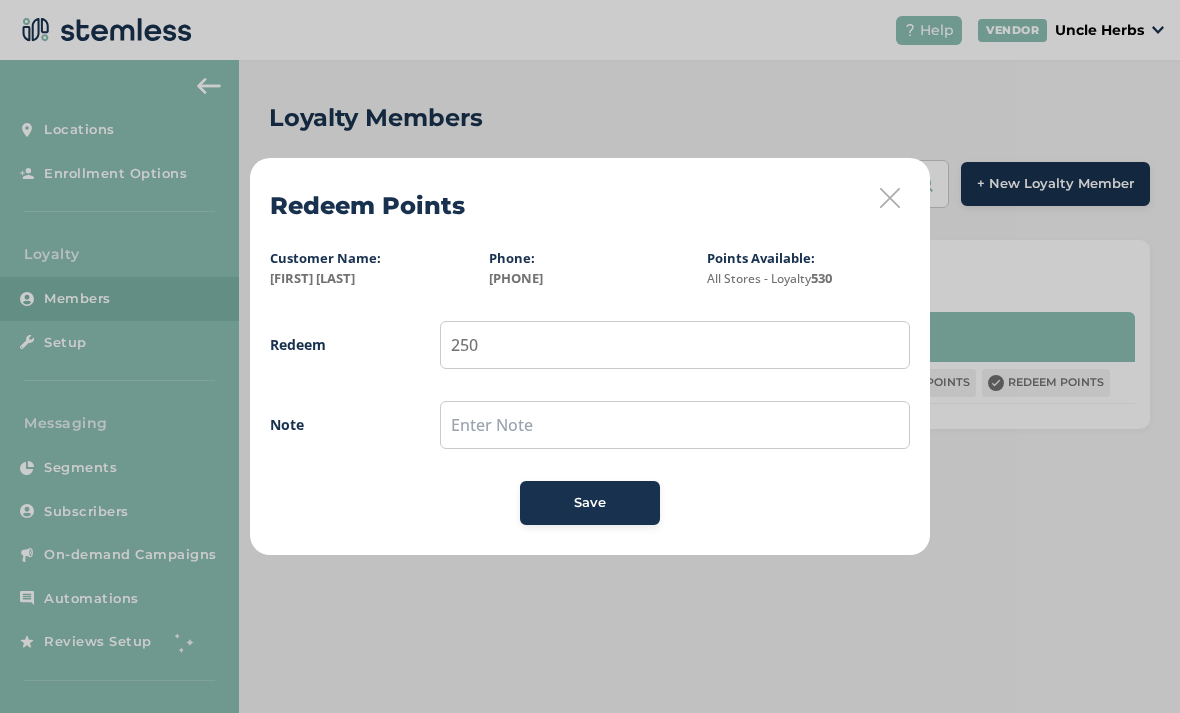 click on "Save" at bounding box center [590, 503] 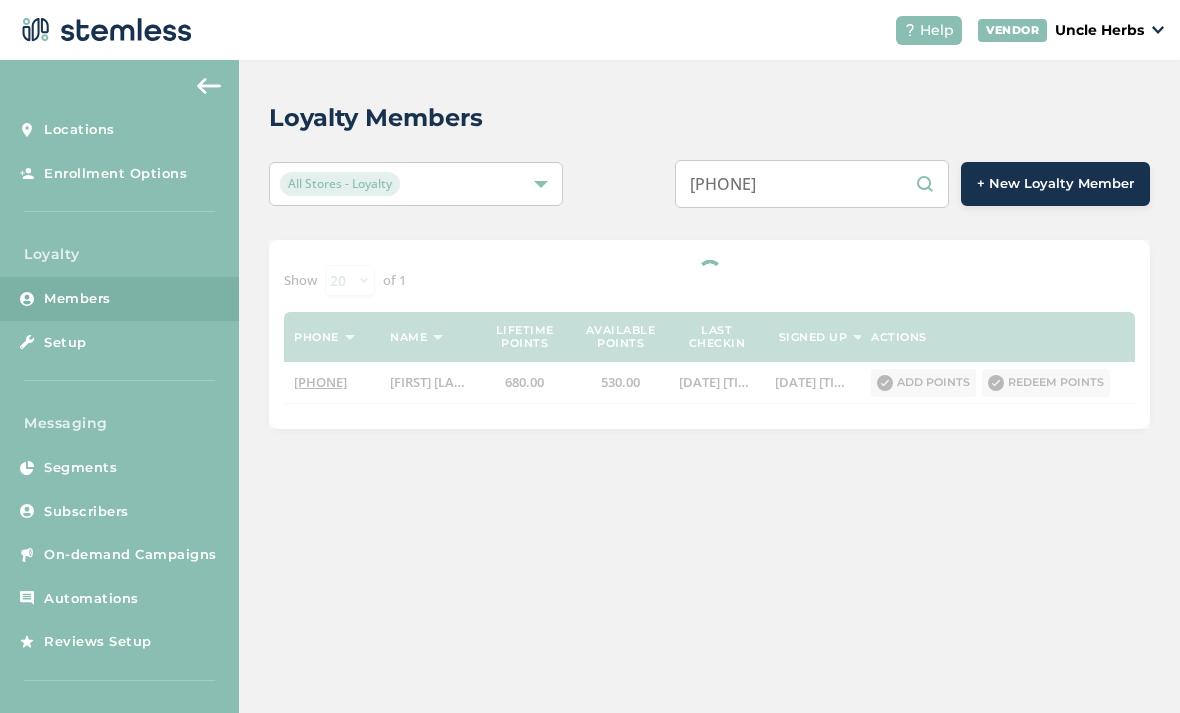 click on "9074445585" at bounding box center (812, 184) 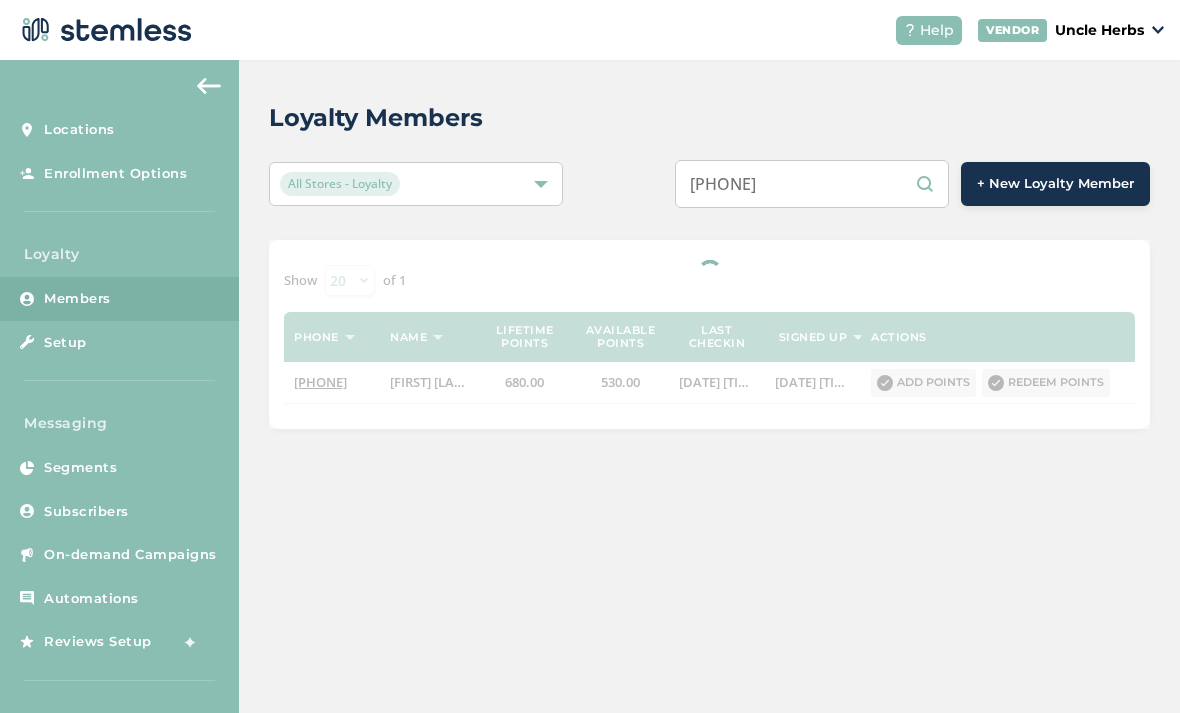 click on "9074445585" at bounding box center [812, 184] 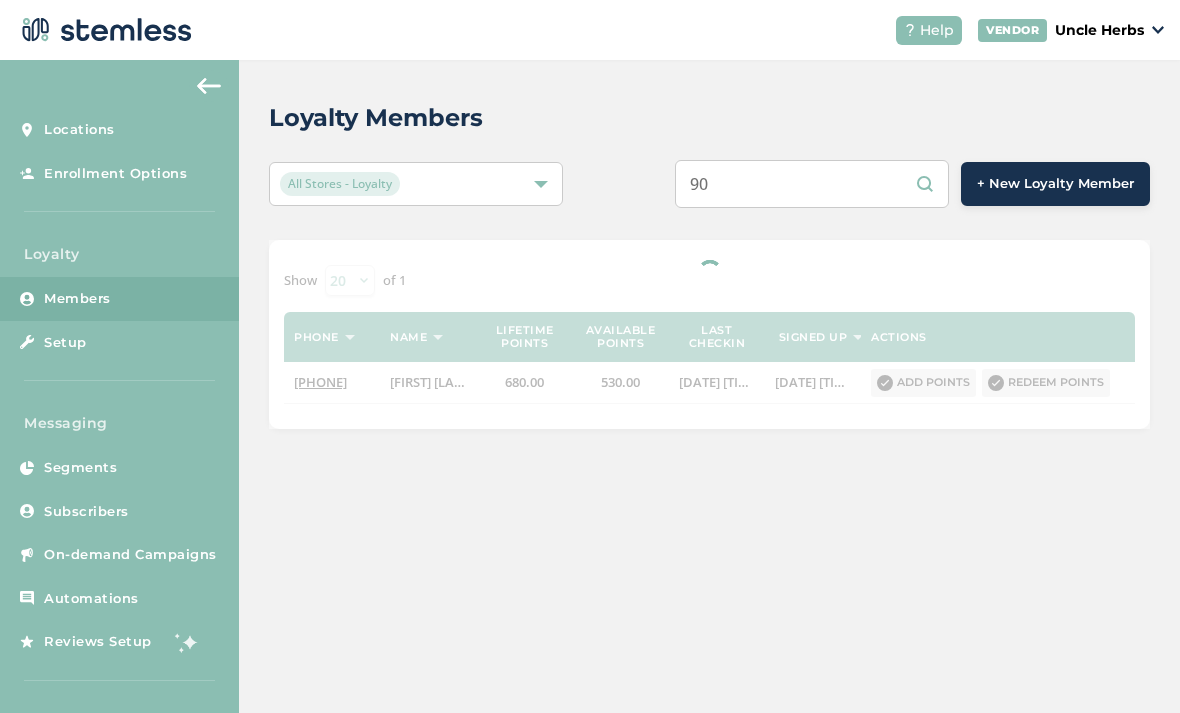 type on "9" 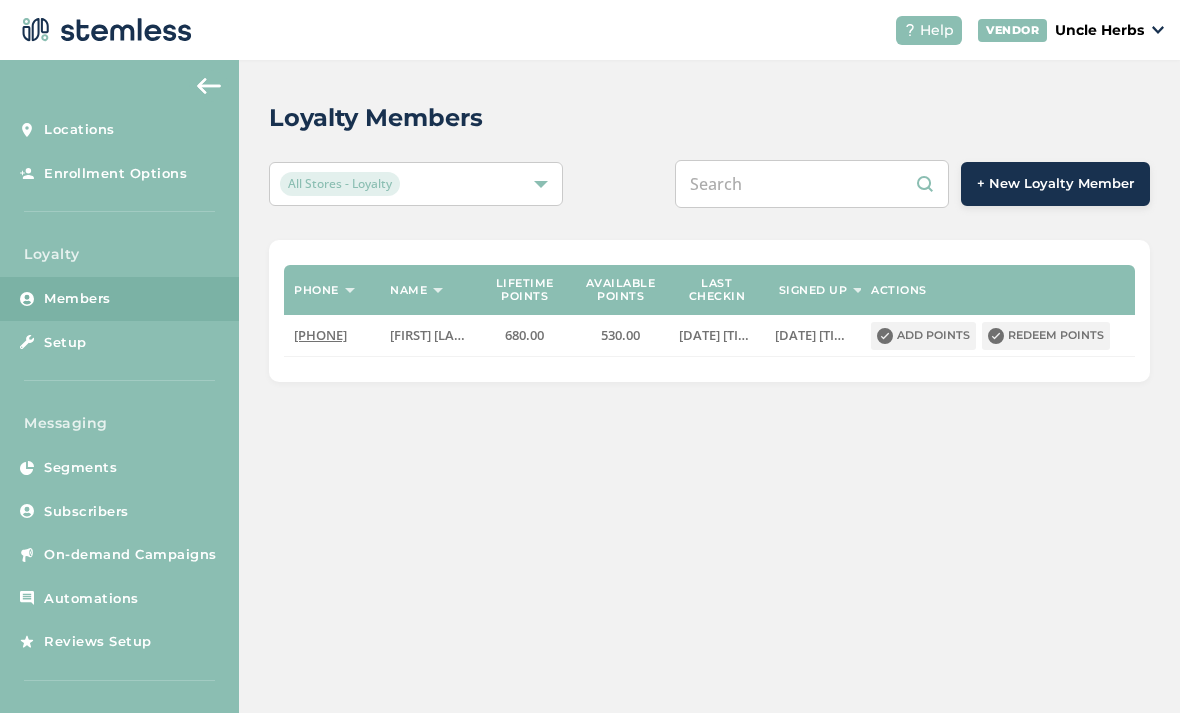 click at bounding box center (812, 184) 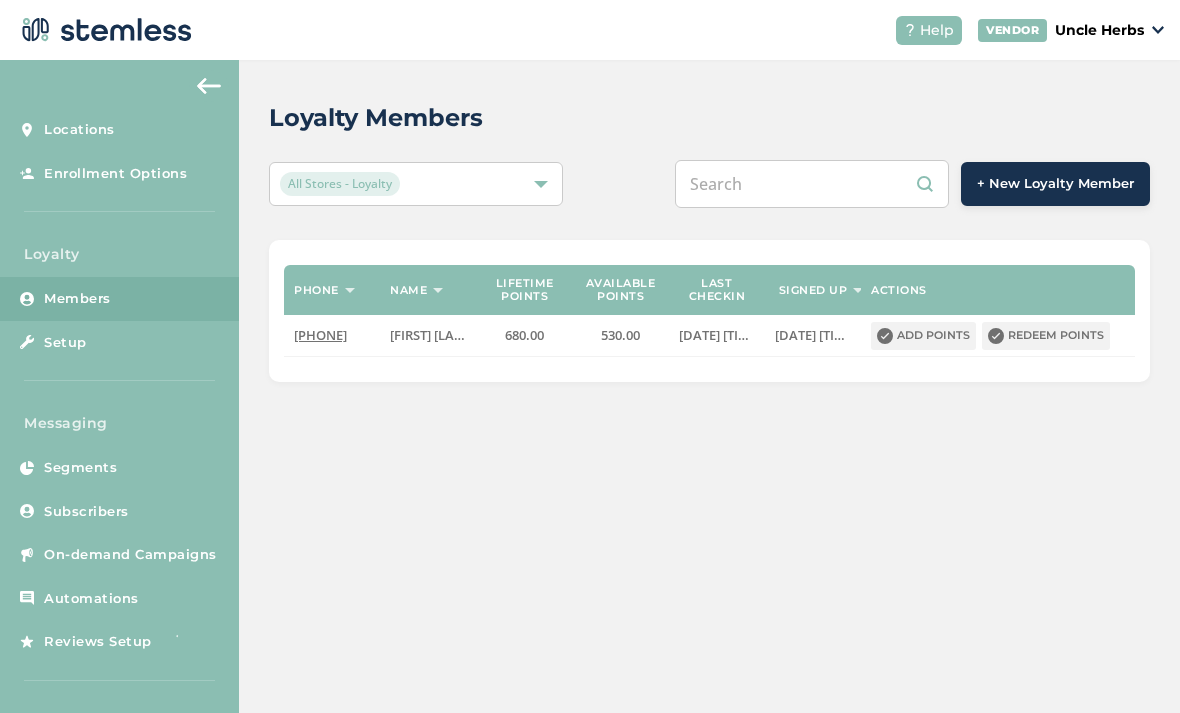 click at bounding box center [812, 184] 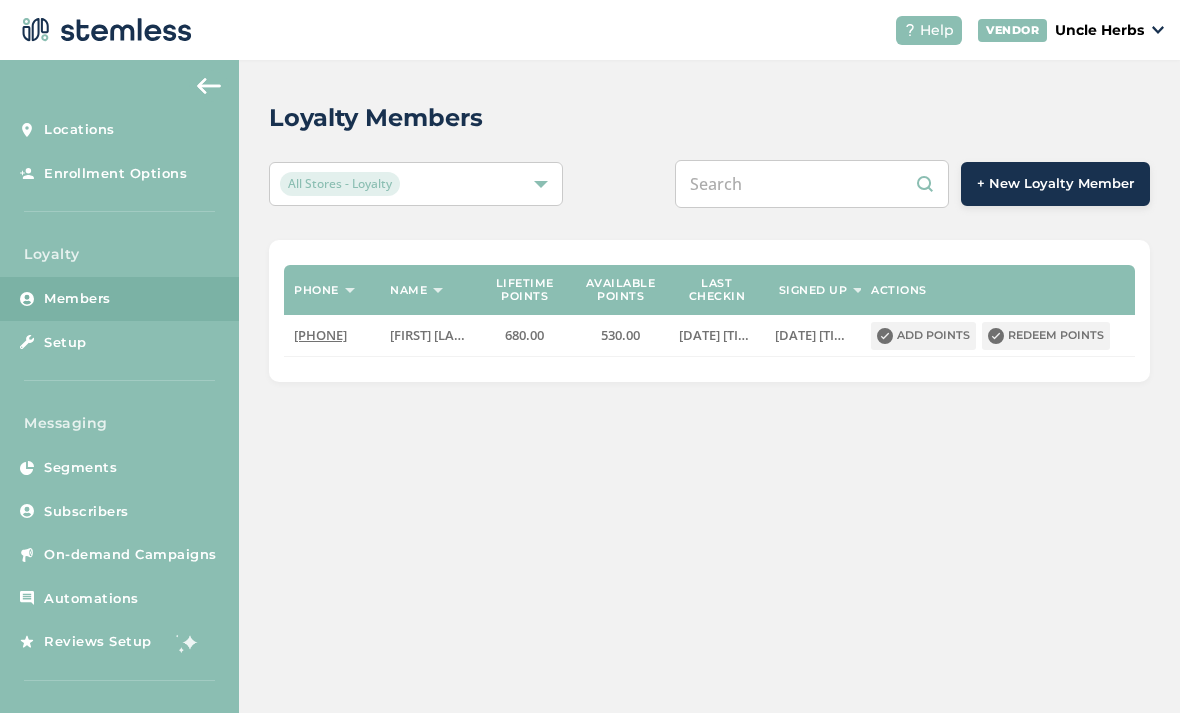 type 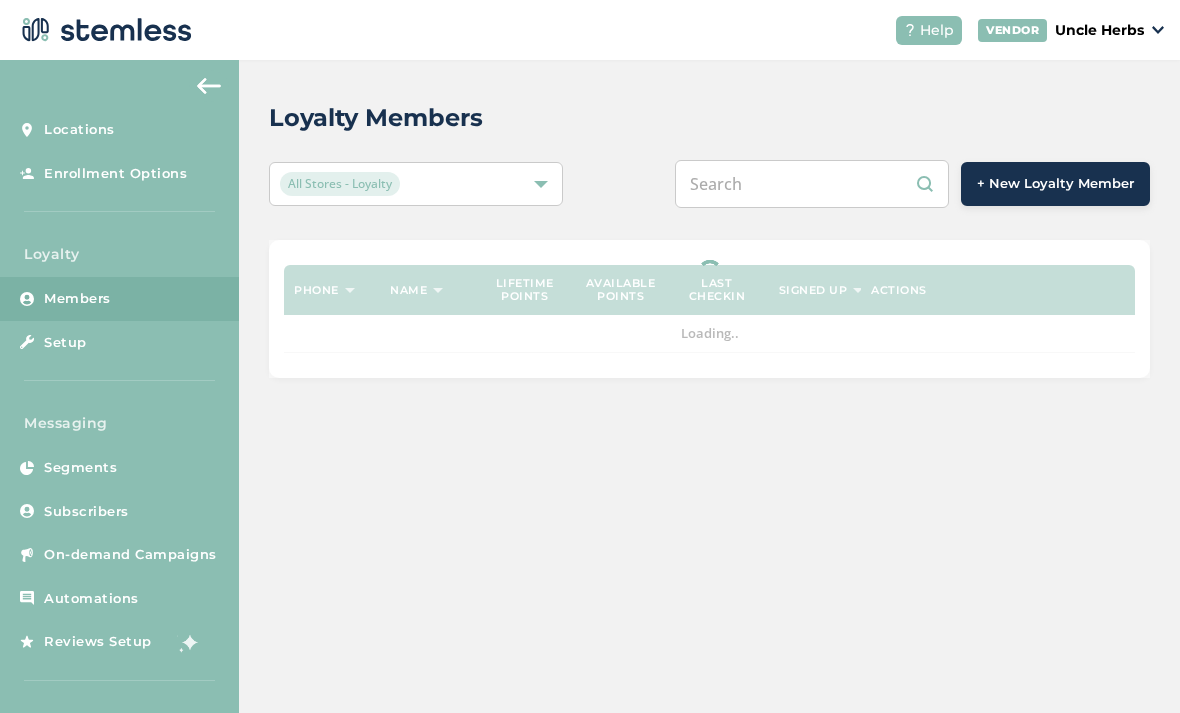 scroll, scrollTop: 0, scrollLeft: 0, axis: both 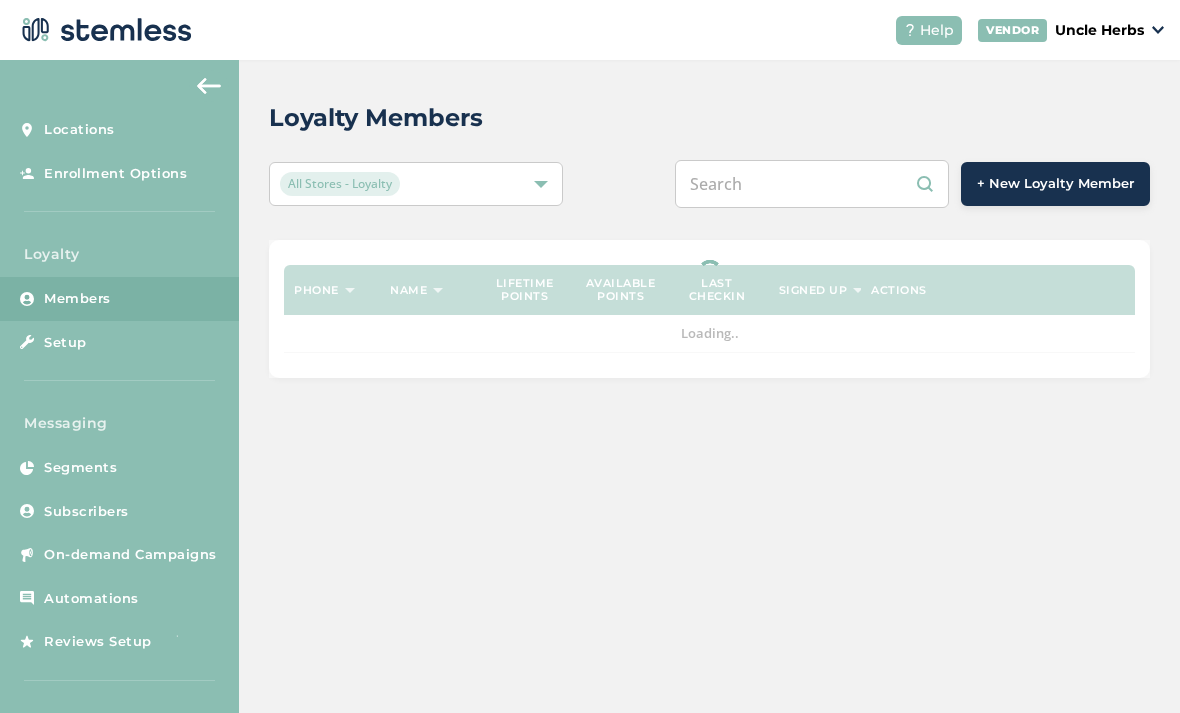 click at bounding box center (812, 184) 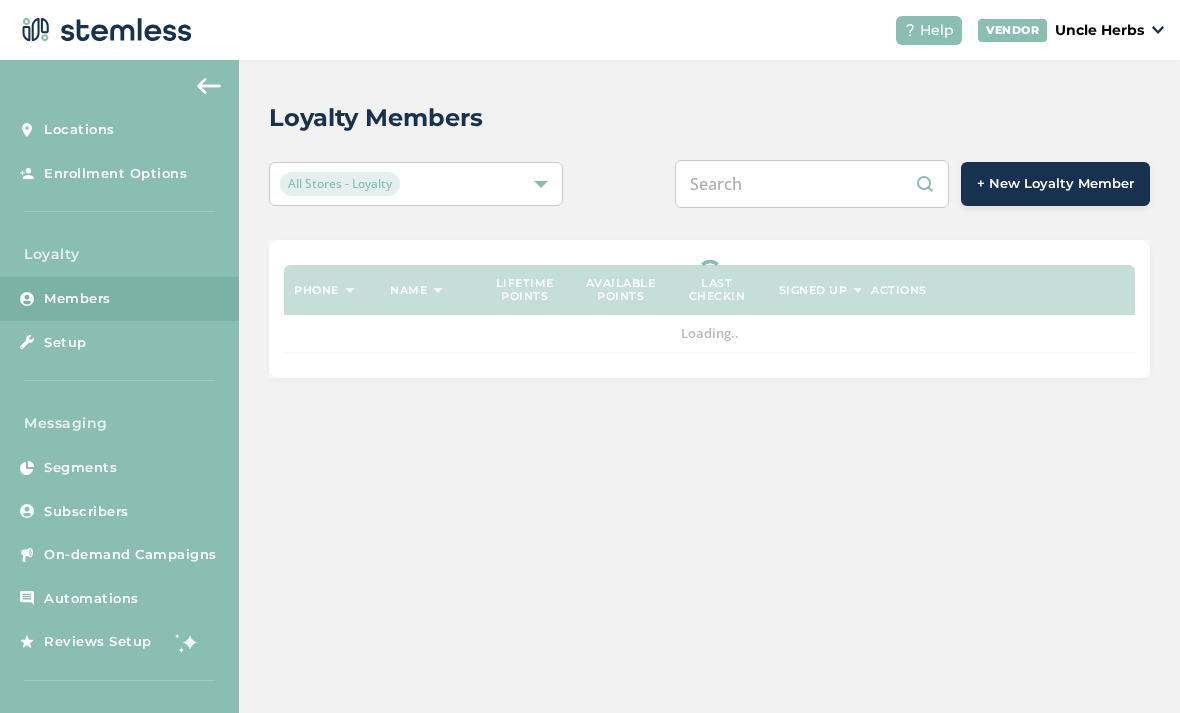 click at bounding box center [812, 184] 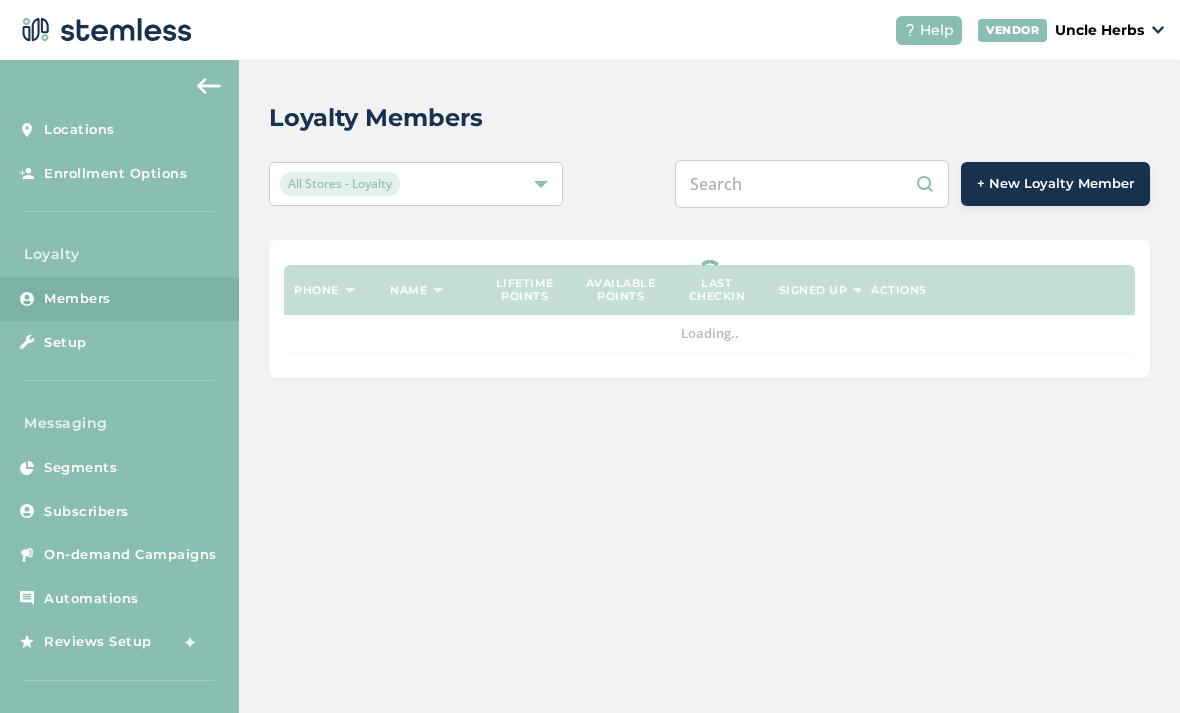 paste on "9072509337" 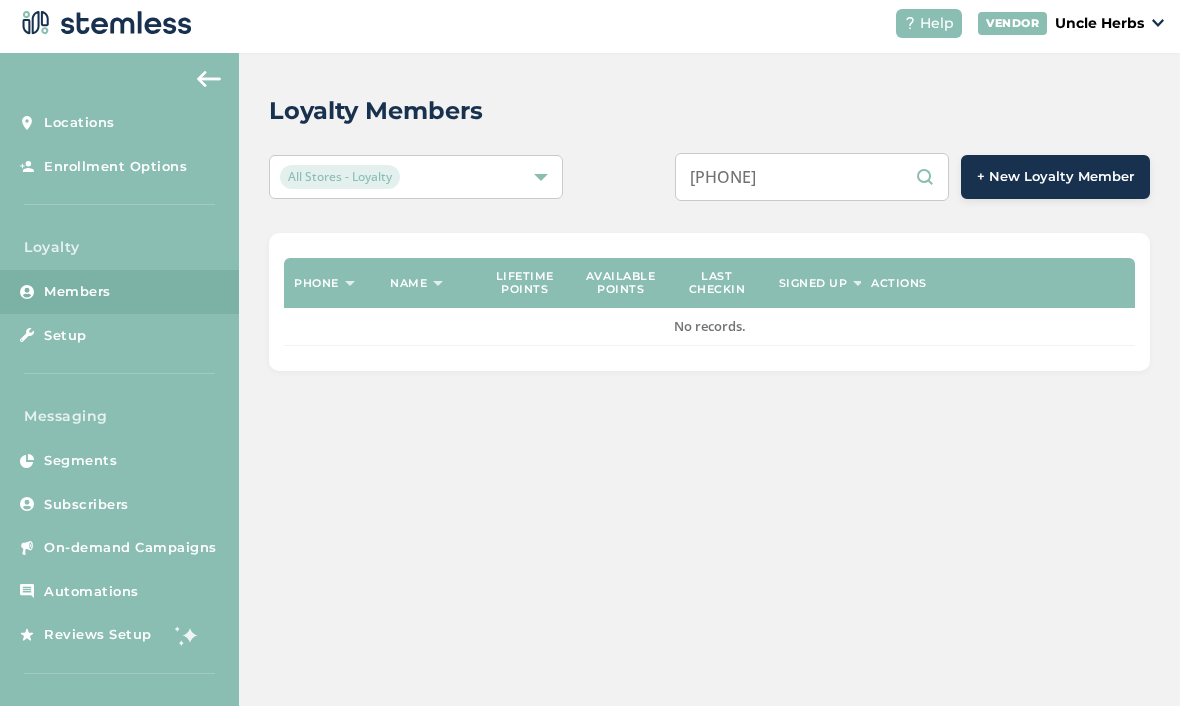 scroll, scrollTop: 0, scrollLeft: 0, axis: both 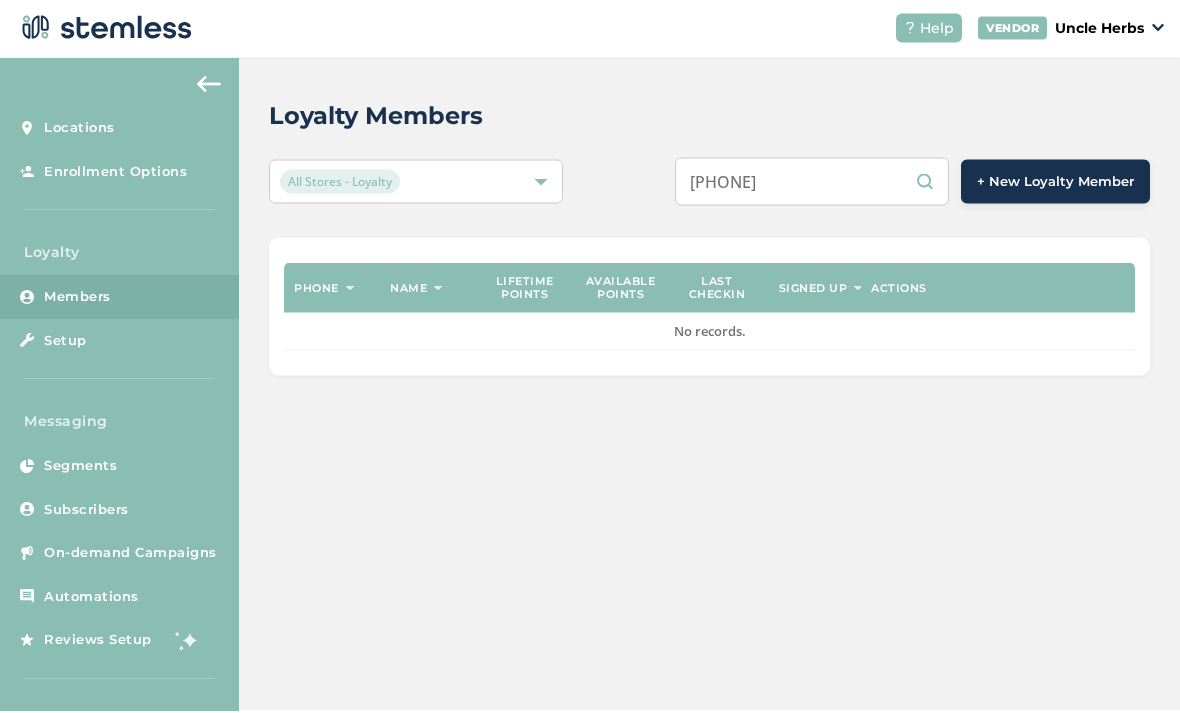 type on "9072509337" 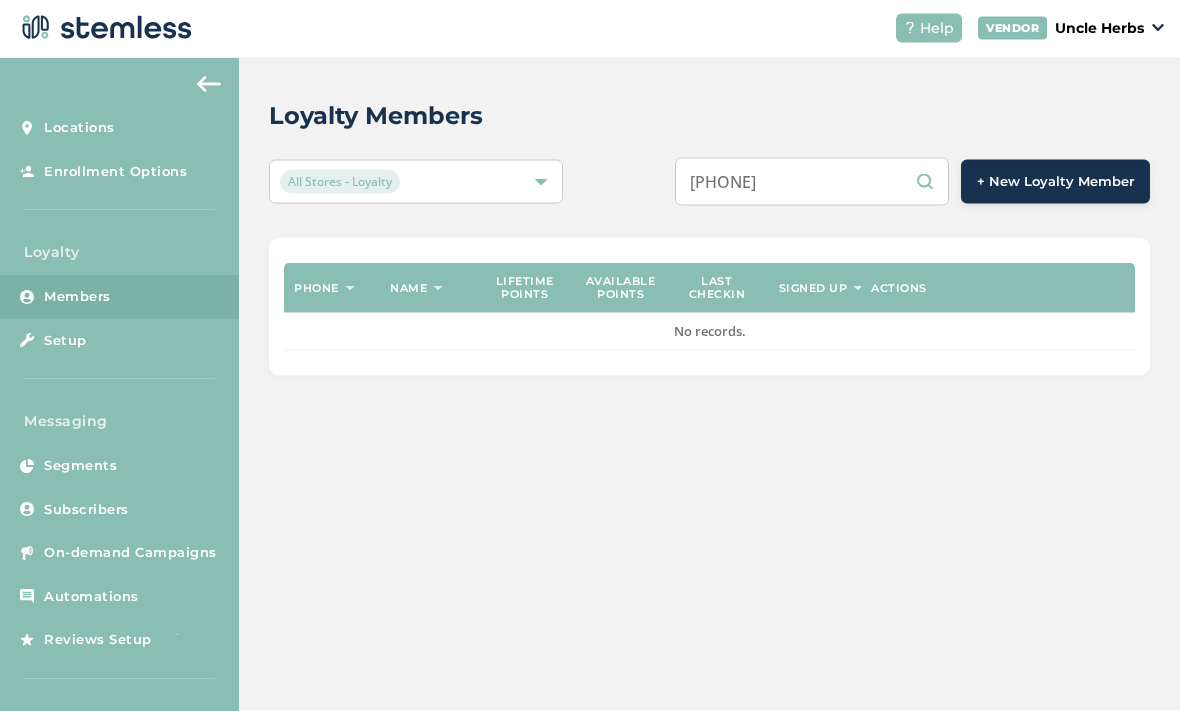 click on "[PHONE]" at bounding box center (812, 184) 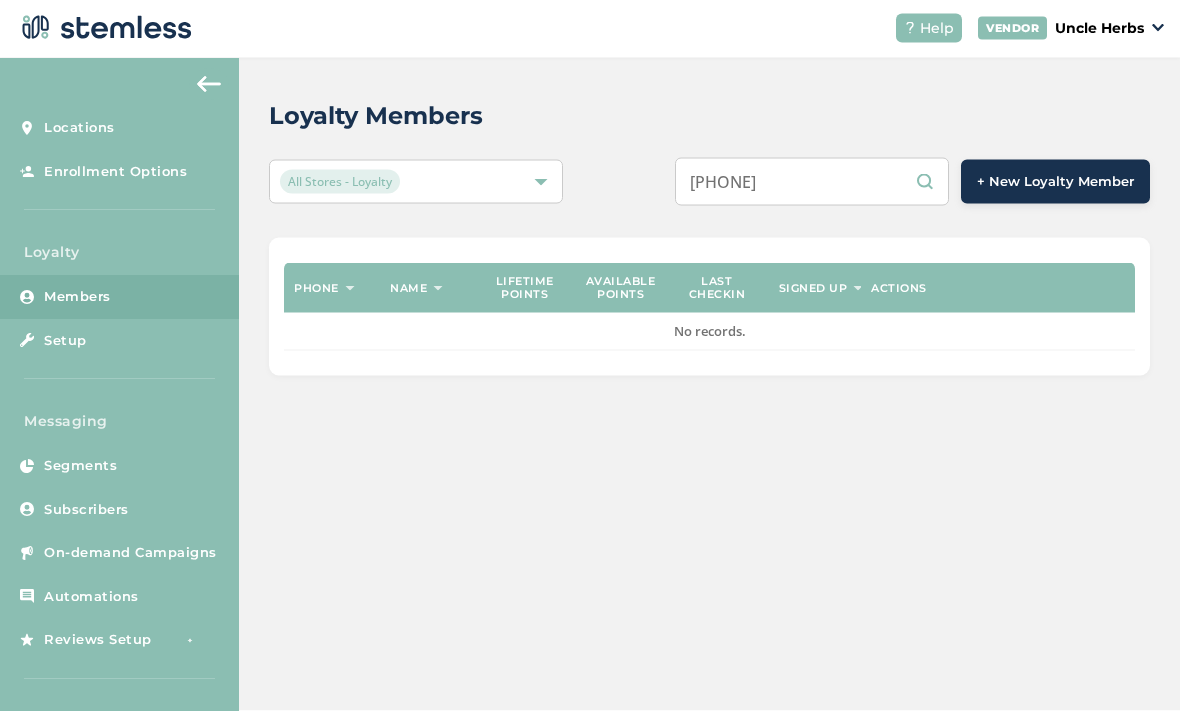 click on "[PHONE]" at bounding box center (812, 184) 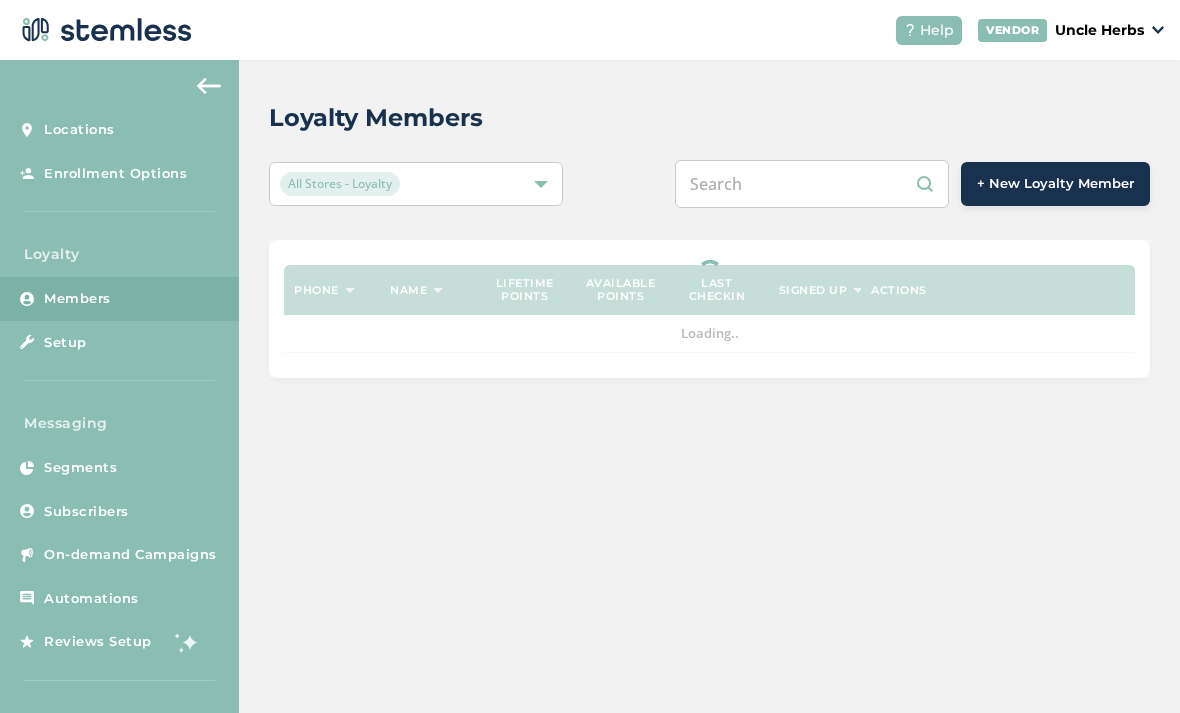 scroll, scrollTop: 3, scrollLeft: 0, axis: vertical 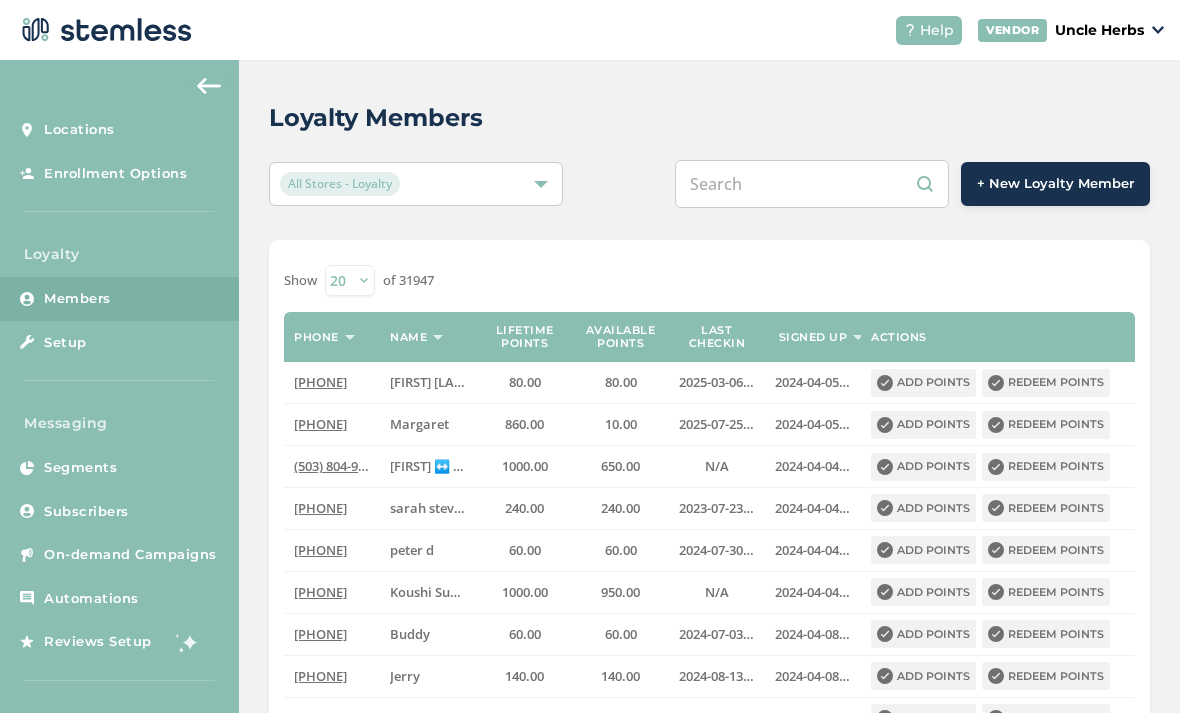 click at bounding box center (812, 184) 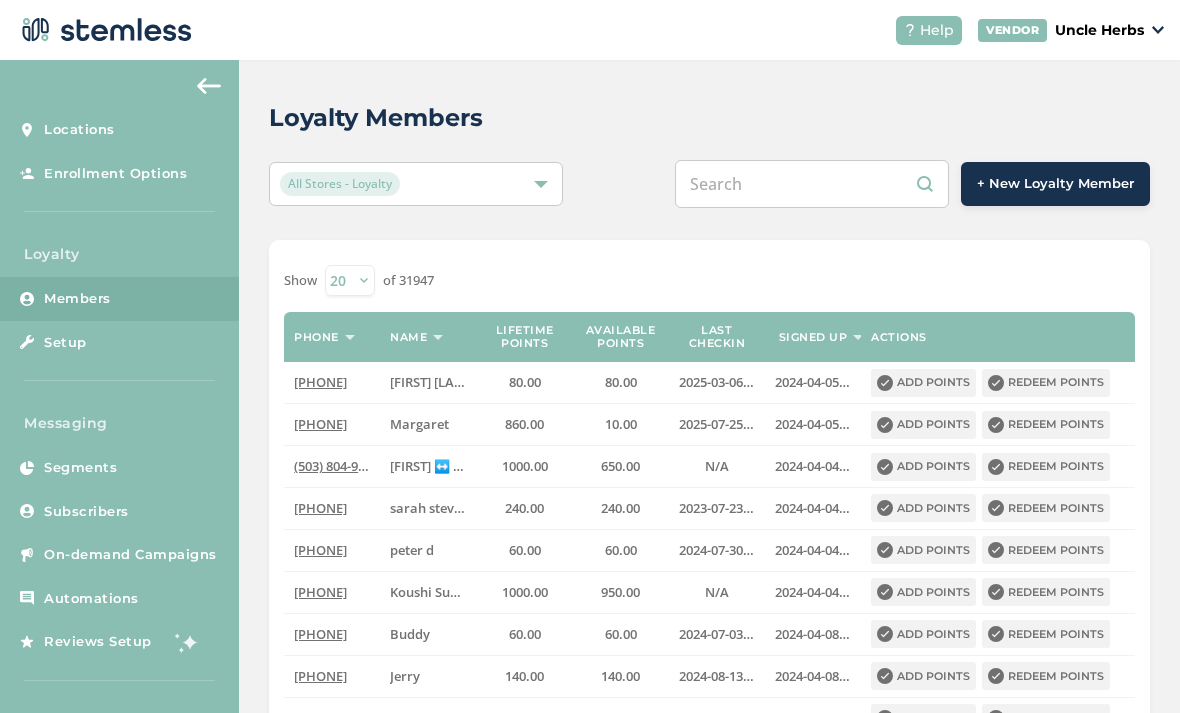 click at bounding box center [812, 184] 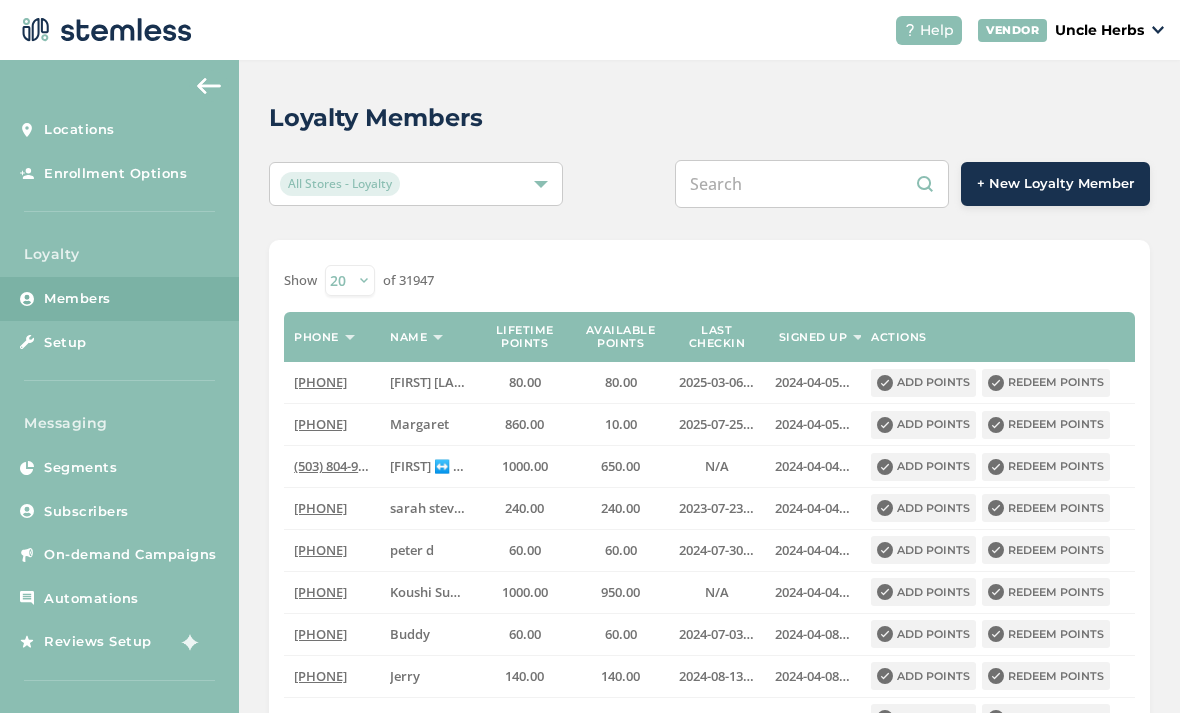 paste on "9072509337" 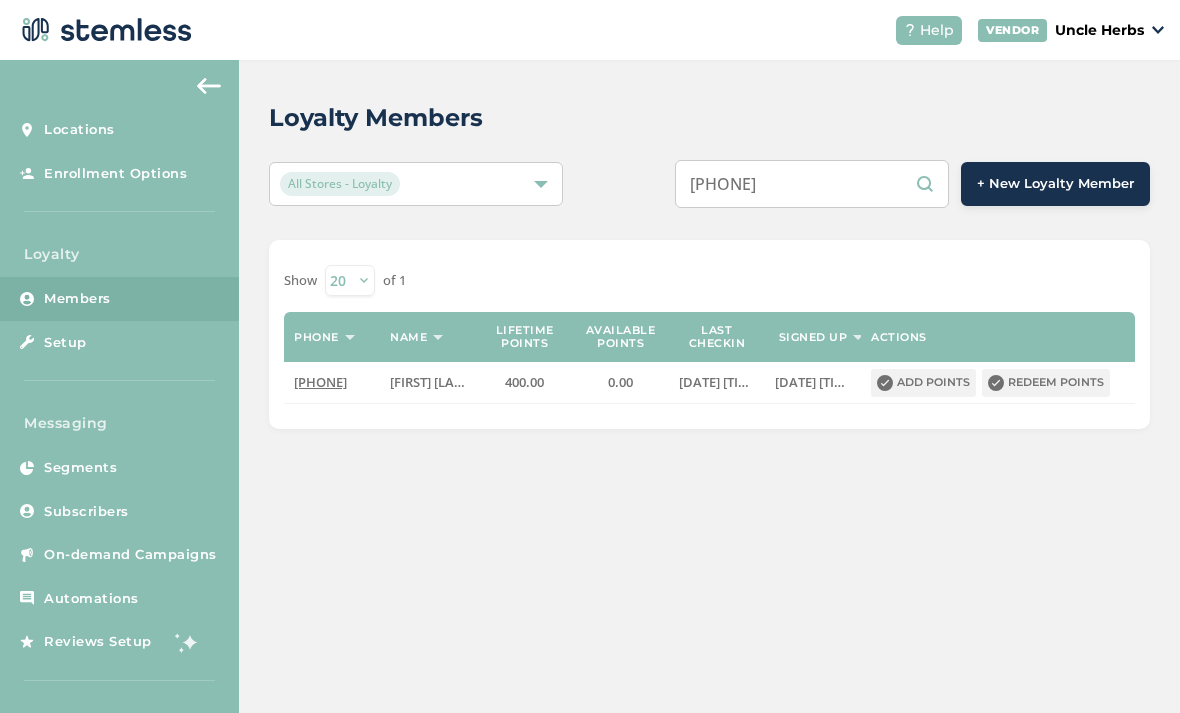 click on "9072509337" at bounding box center [812, 184] 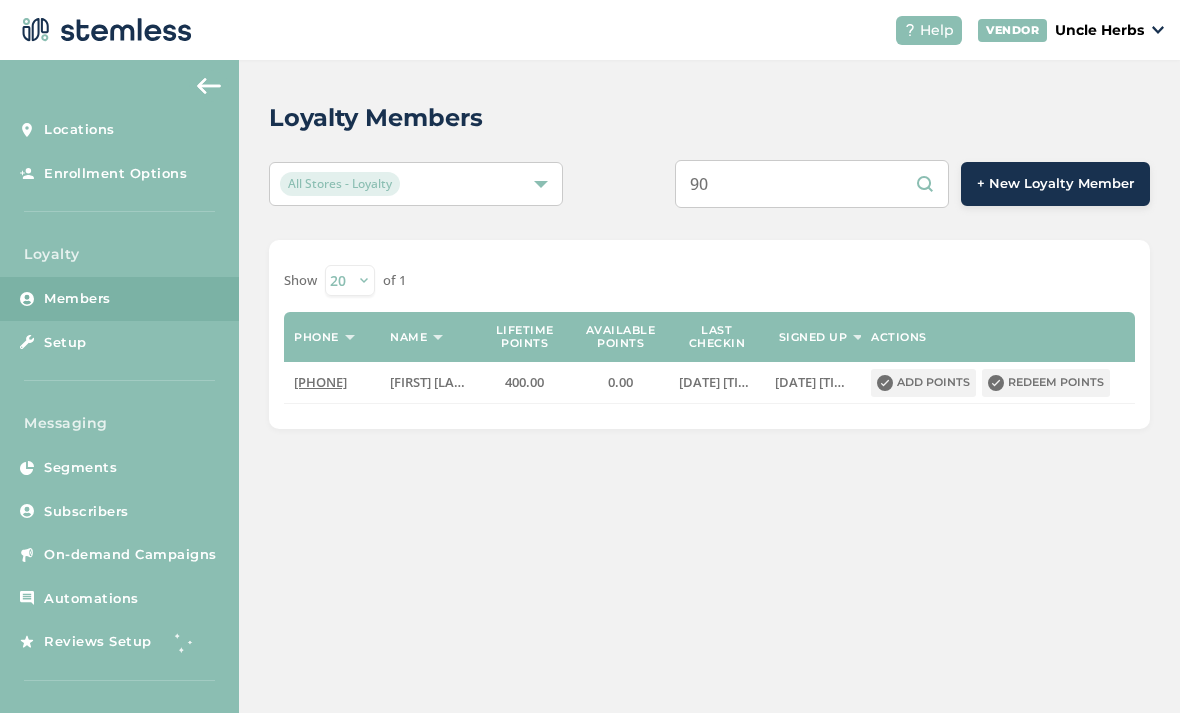 type on "9" 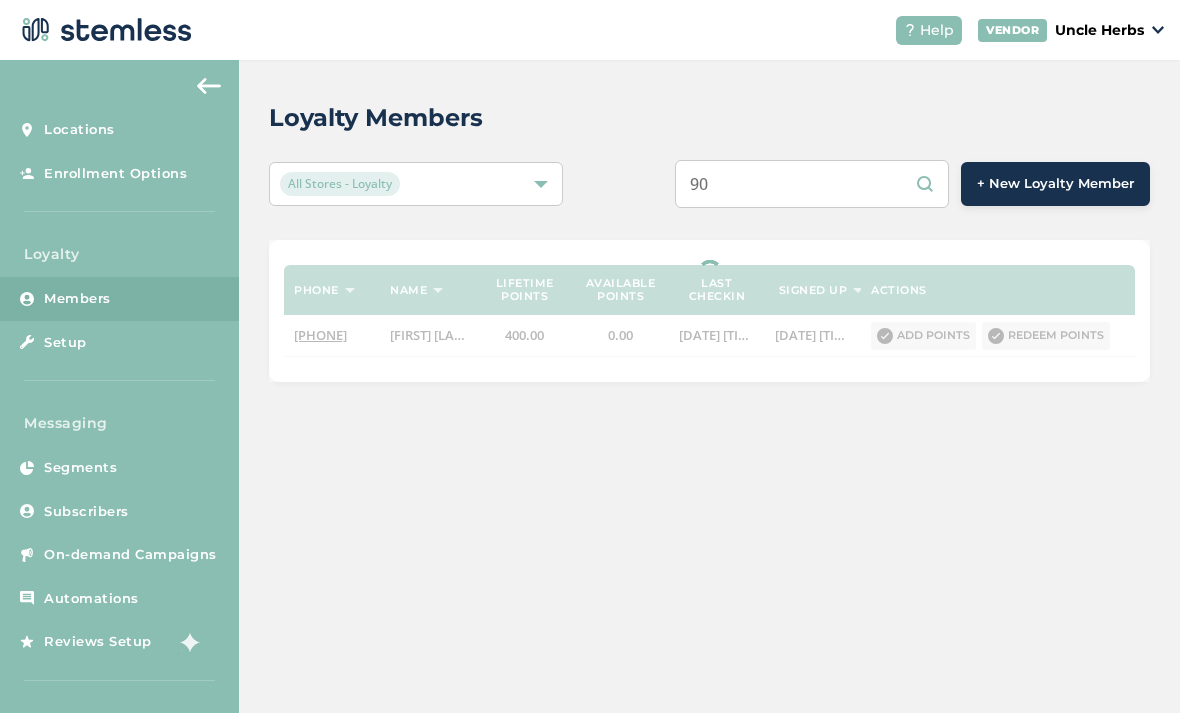 type on "9" 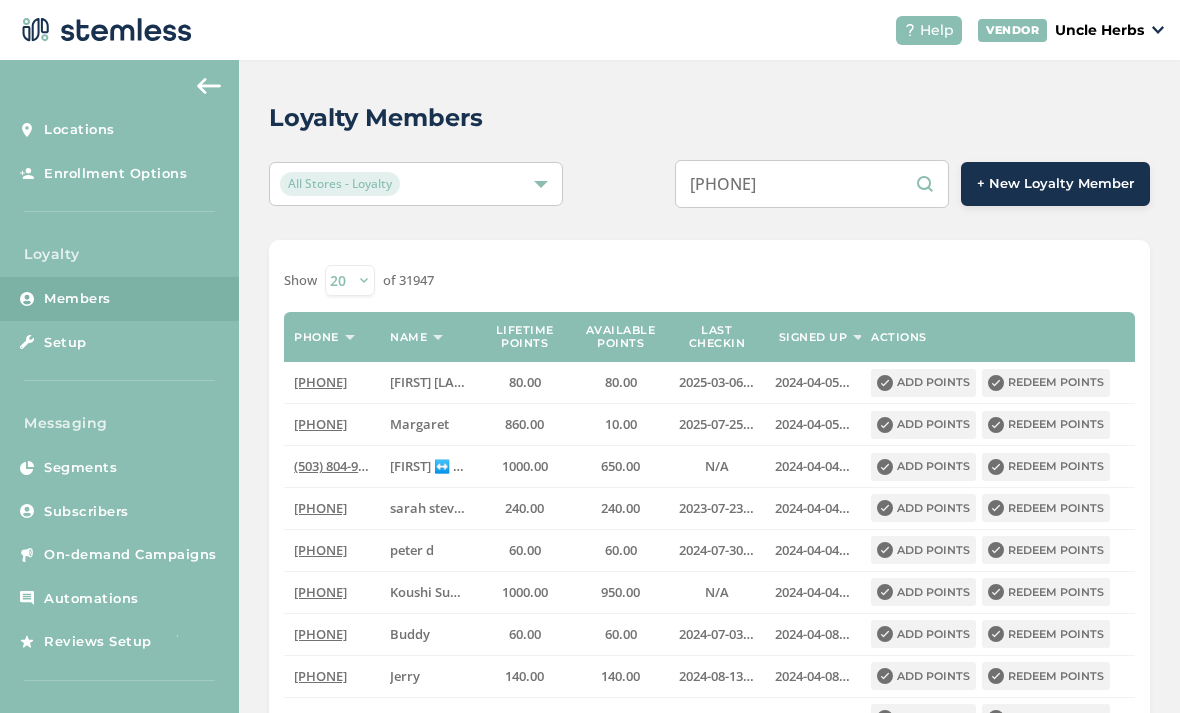 click on "9073103083" at bounding box center [812, 184] 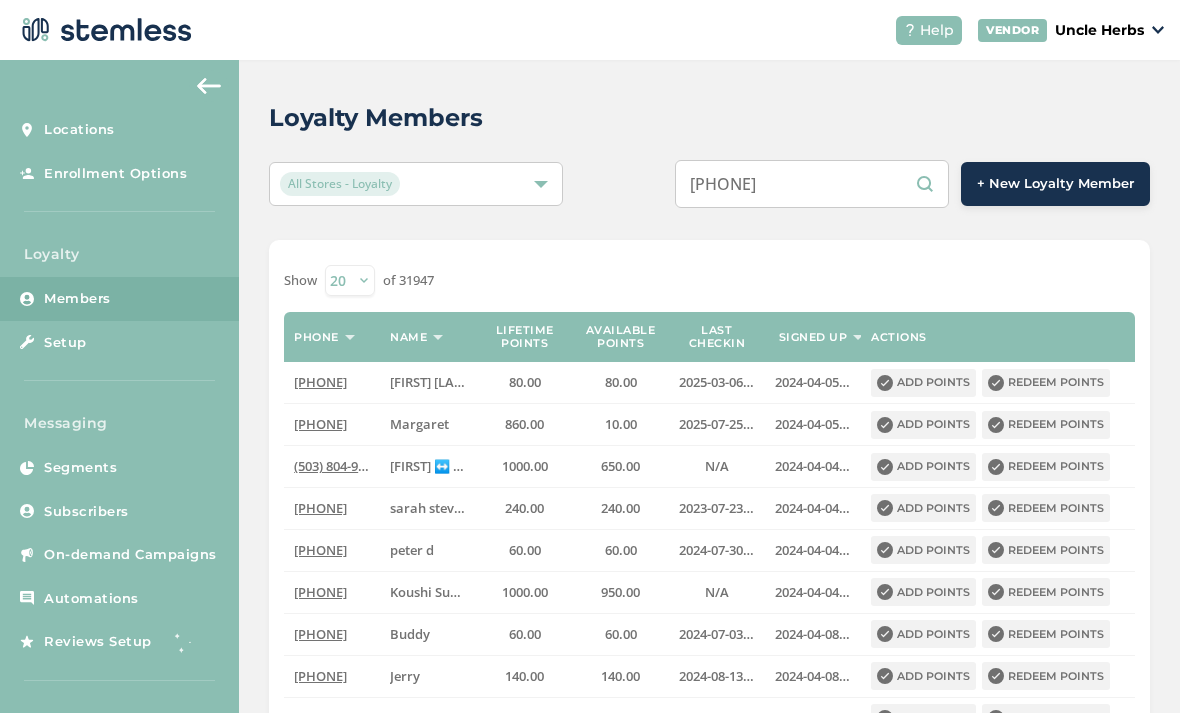 click on "9073103083" at bounding box center (812, 184) 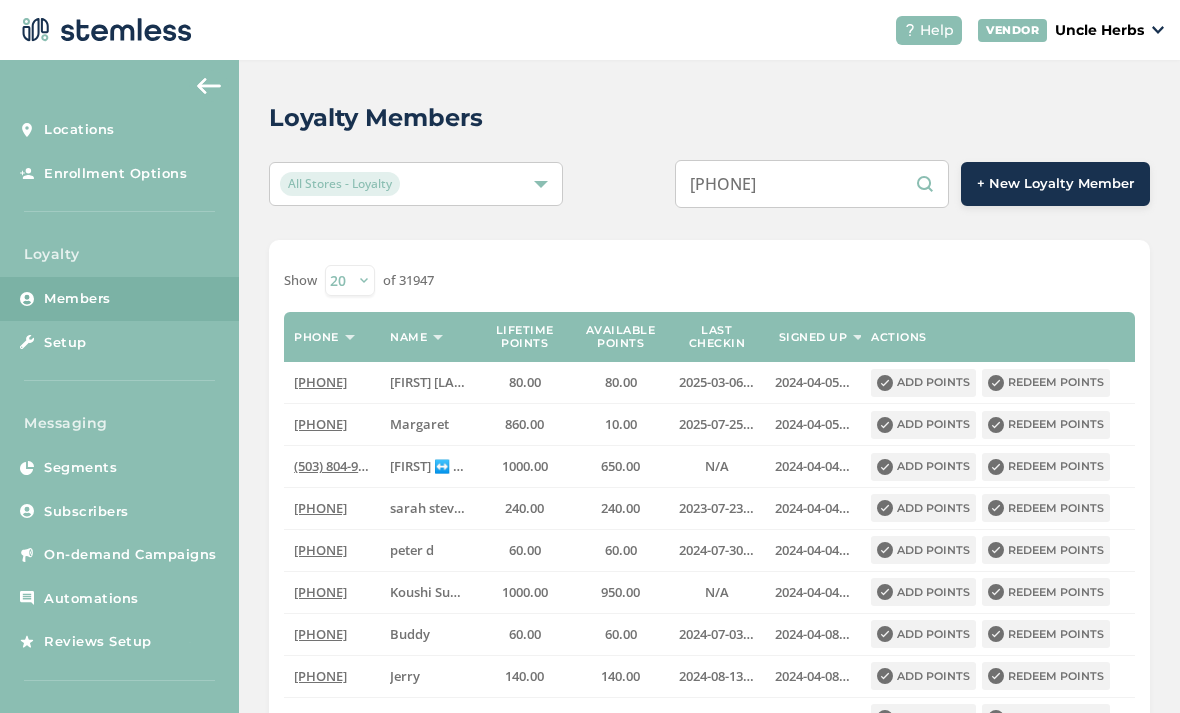 click on "9073103083" at bounding box center [812, 184] 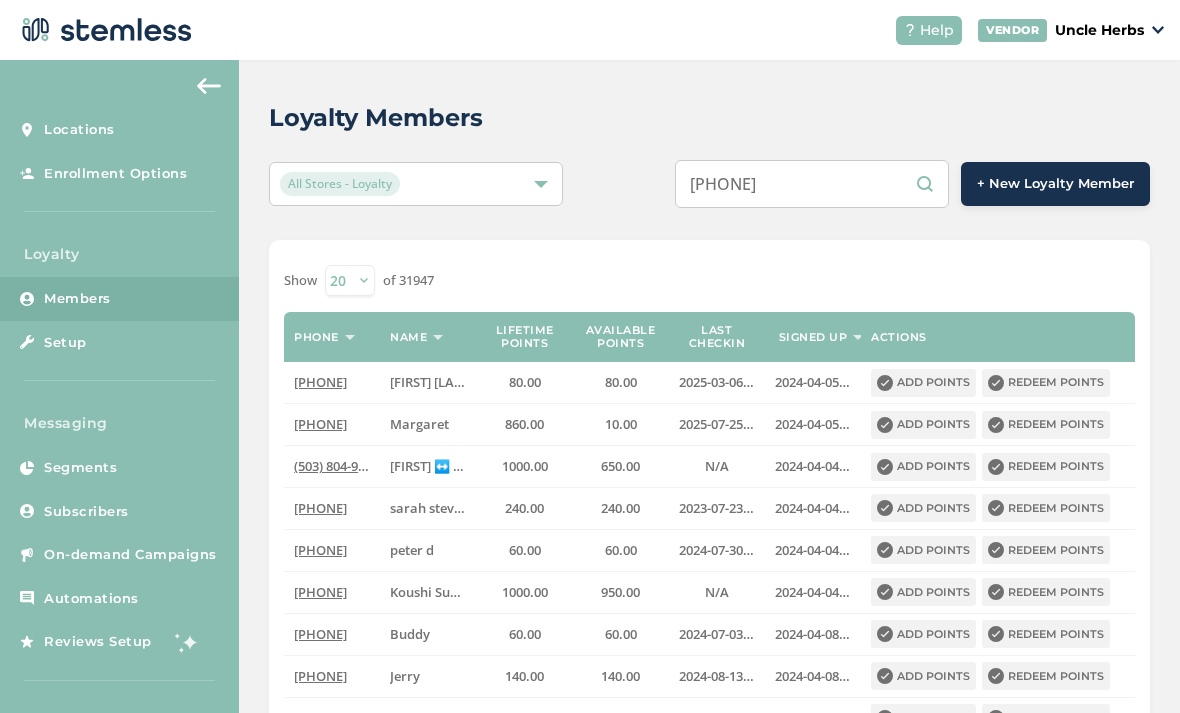 type on "9073103083" 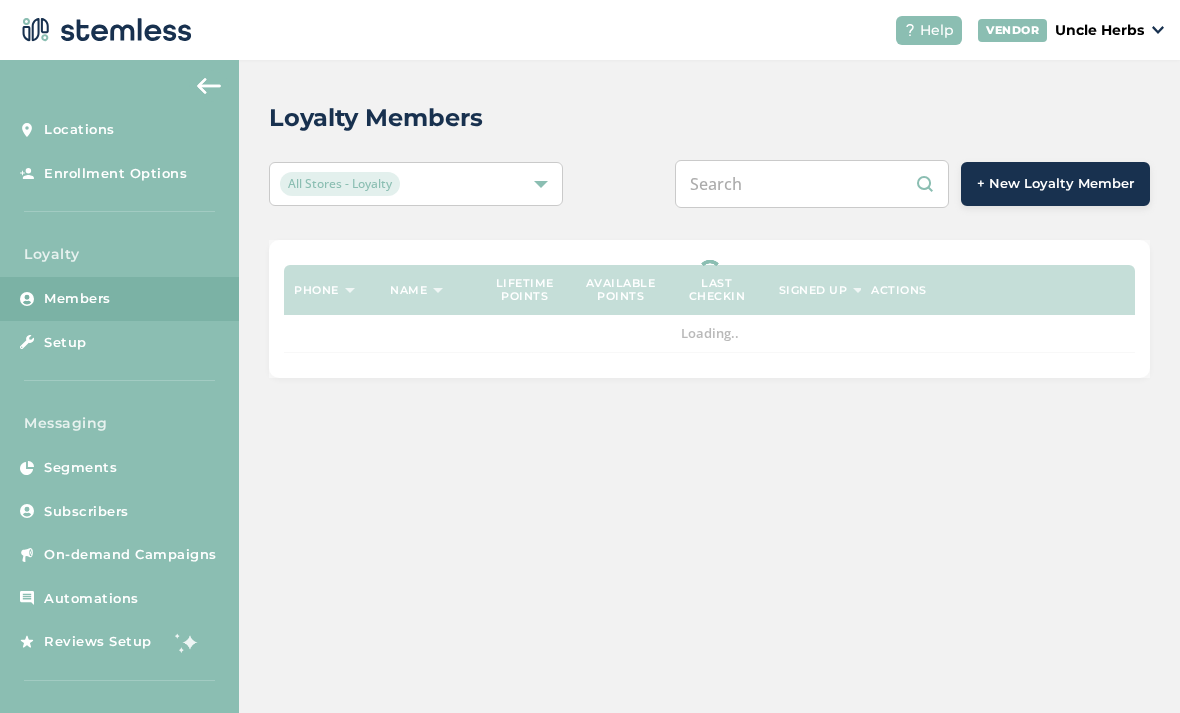 scroll, scrollTop: 3, scrollLeft: 0, axis: vertical 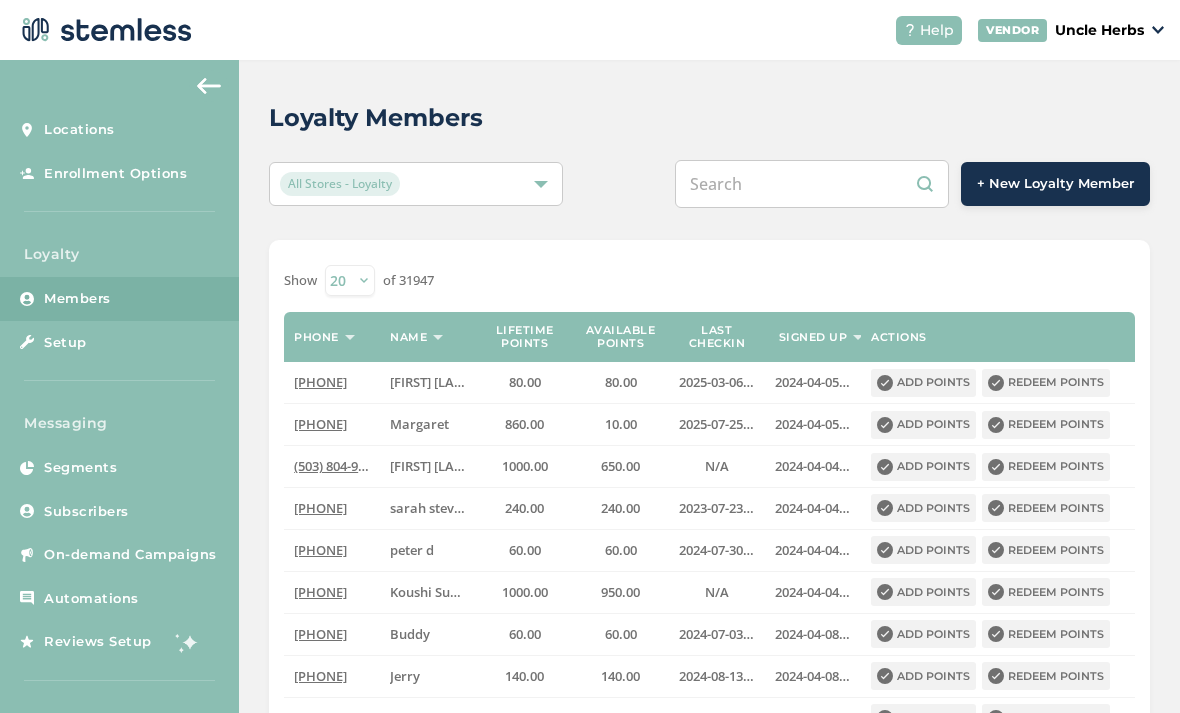 click at bounding box center [812, 184] 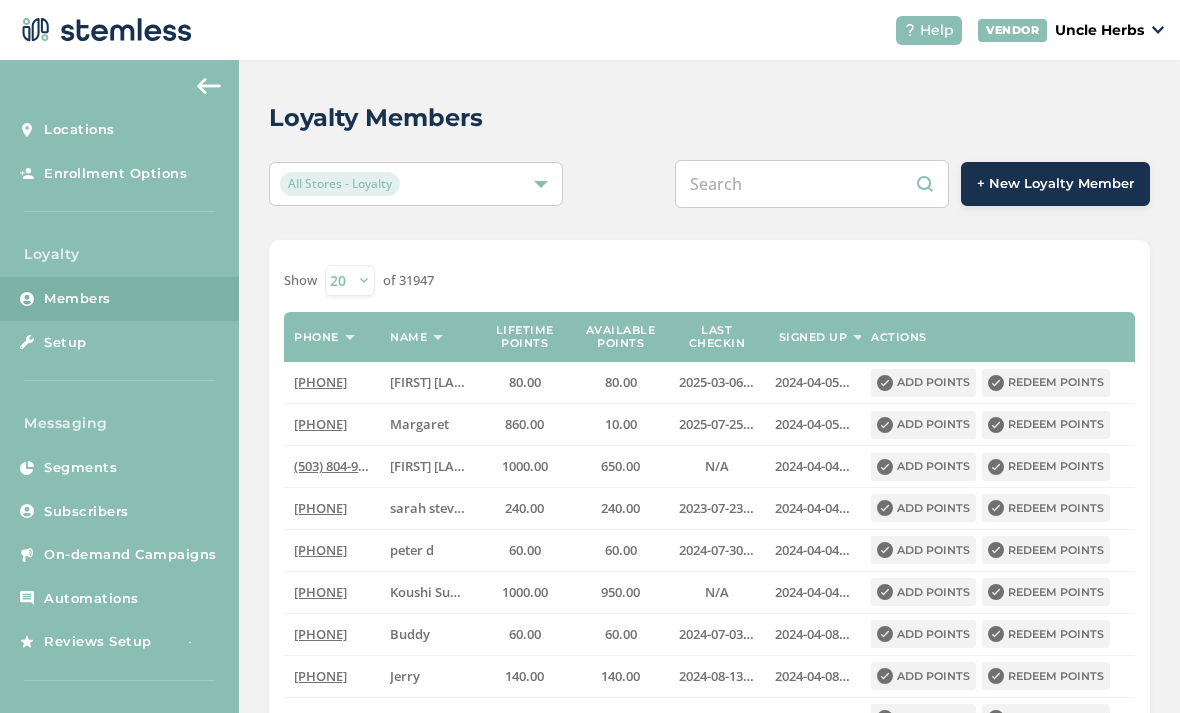 click at bounding box center (812, 184) 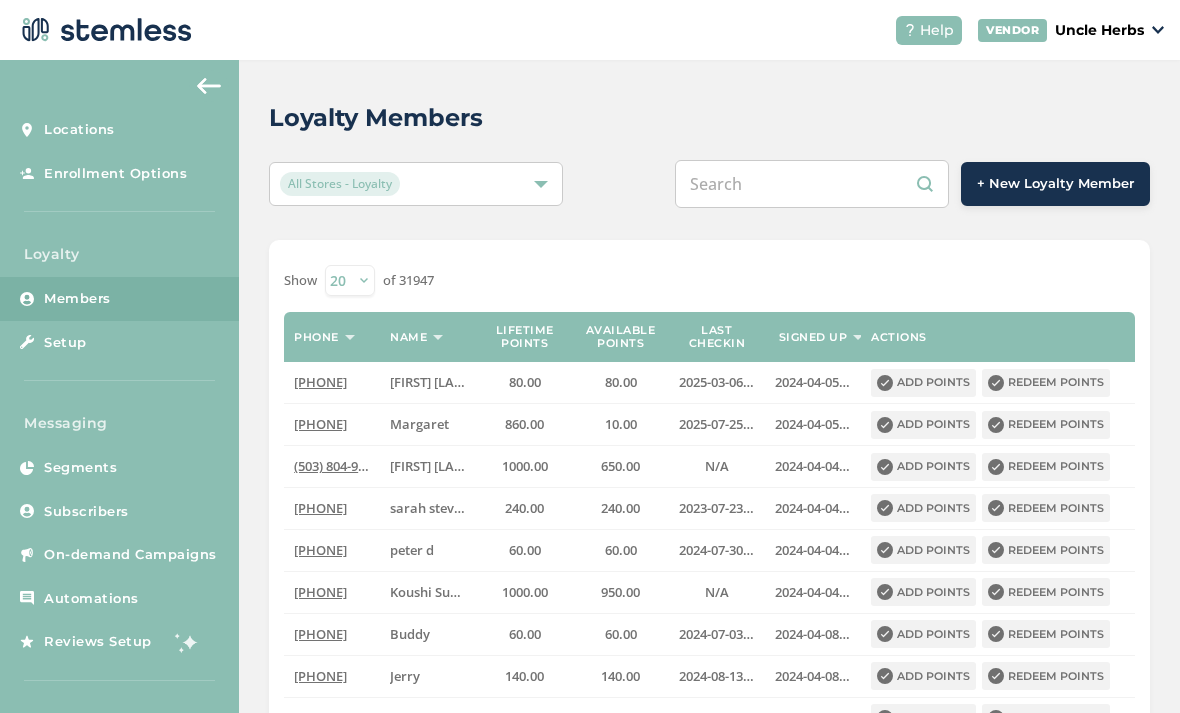 paste on "9073103083" 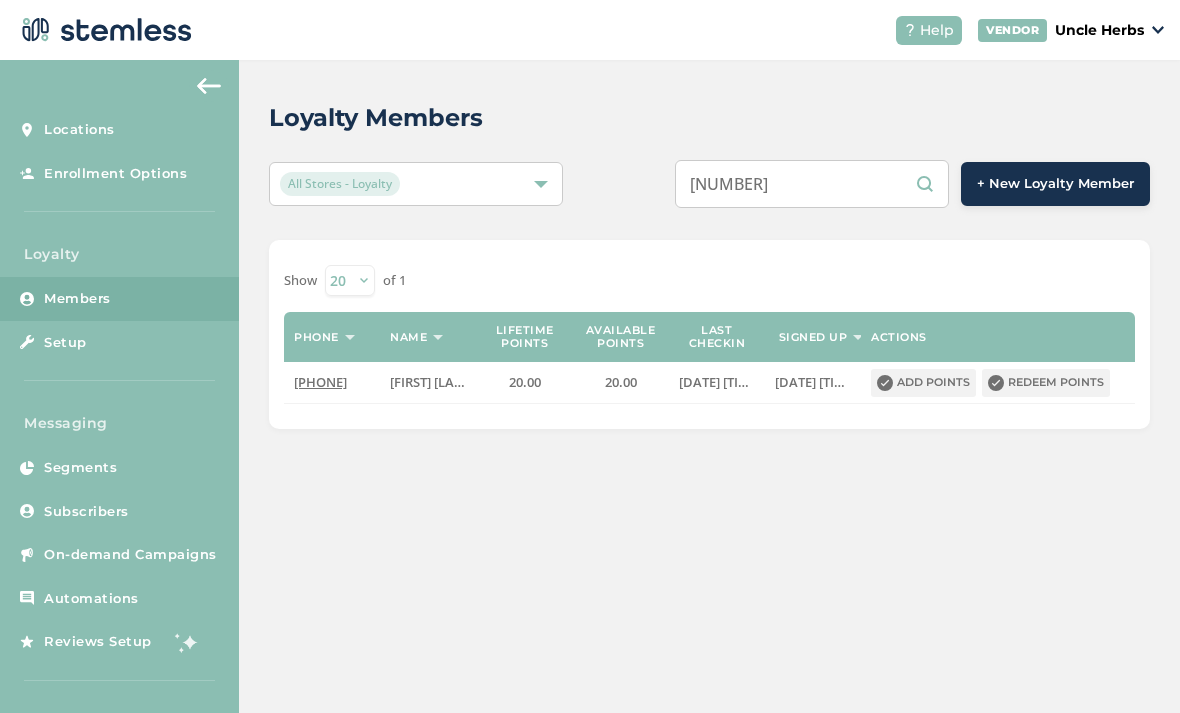 click on "9073103083" at bounding box center [812, 184] 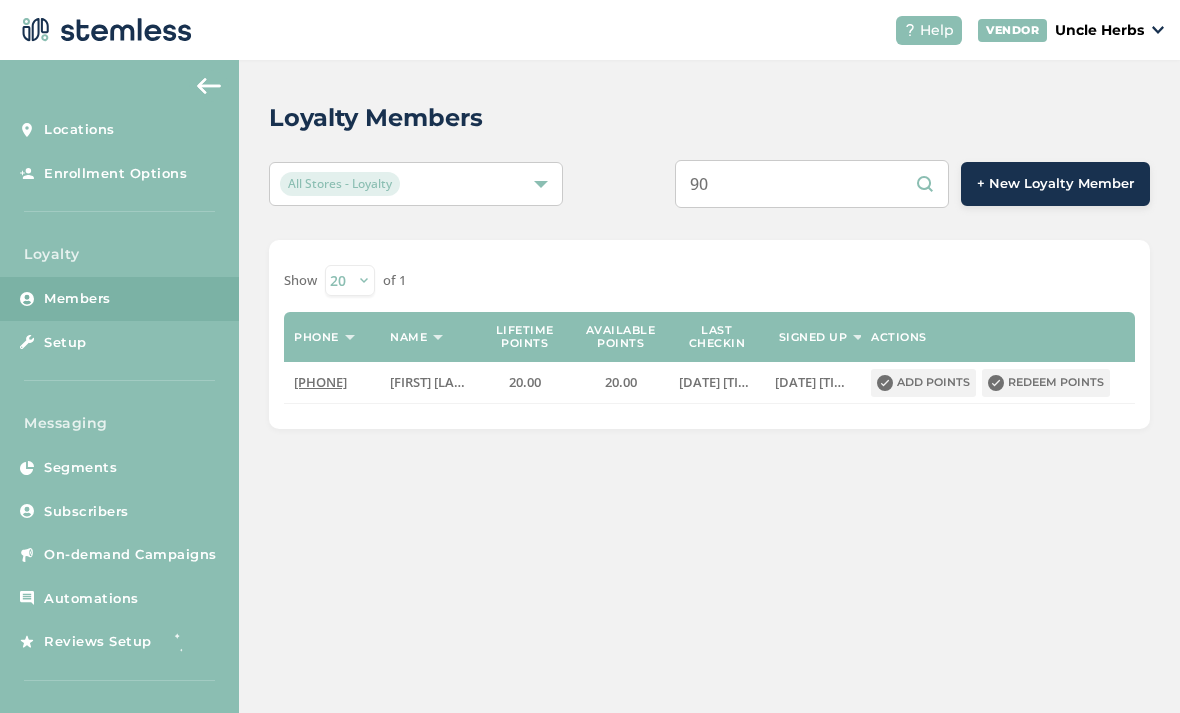 type on "9" 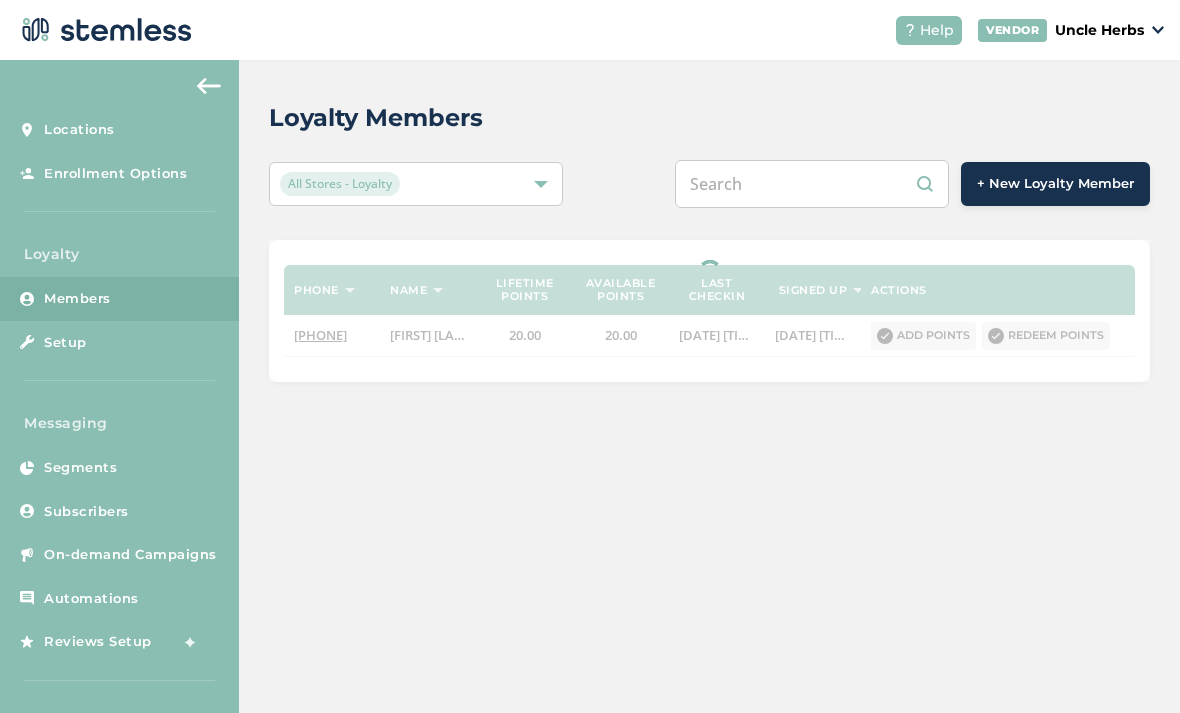 scroll, scrollTop: 0, scrollLeft: 0, axis: both 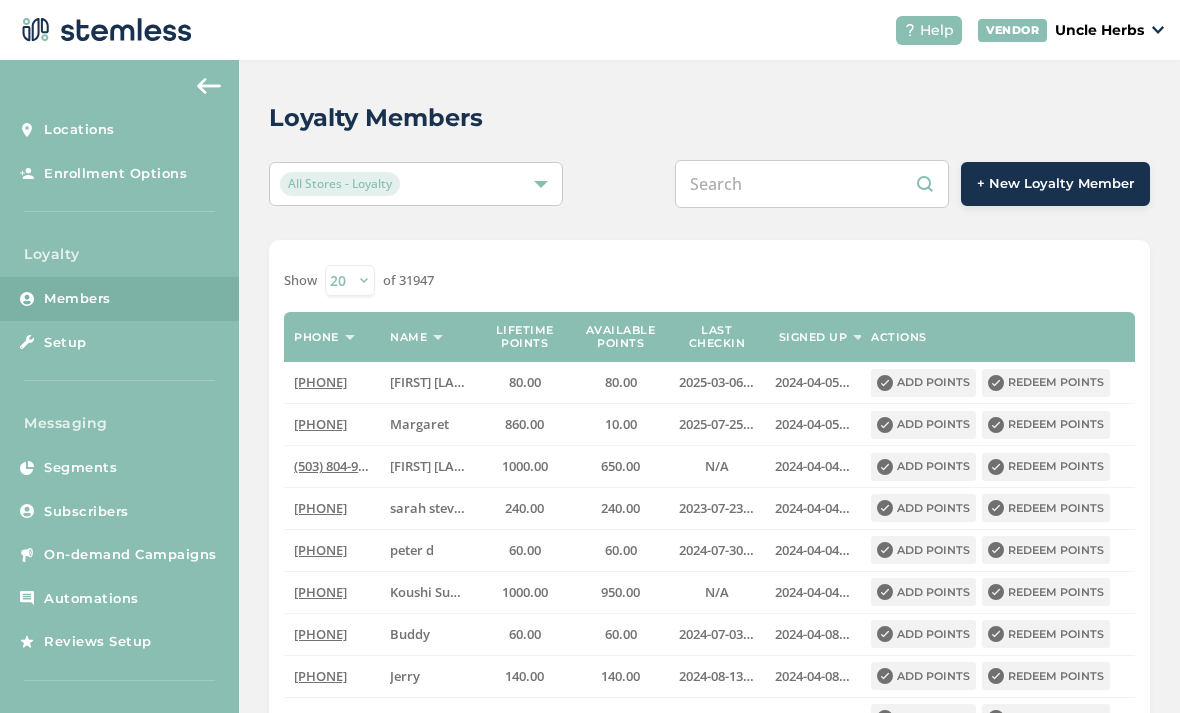 click at bounding box center (812, 184) 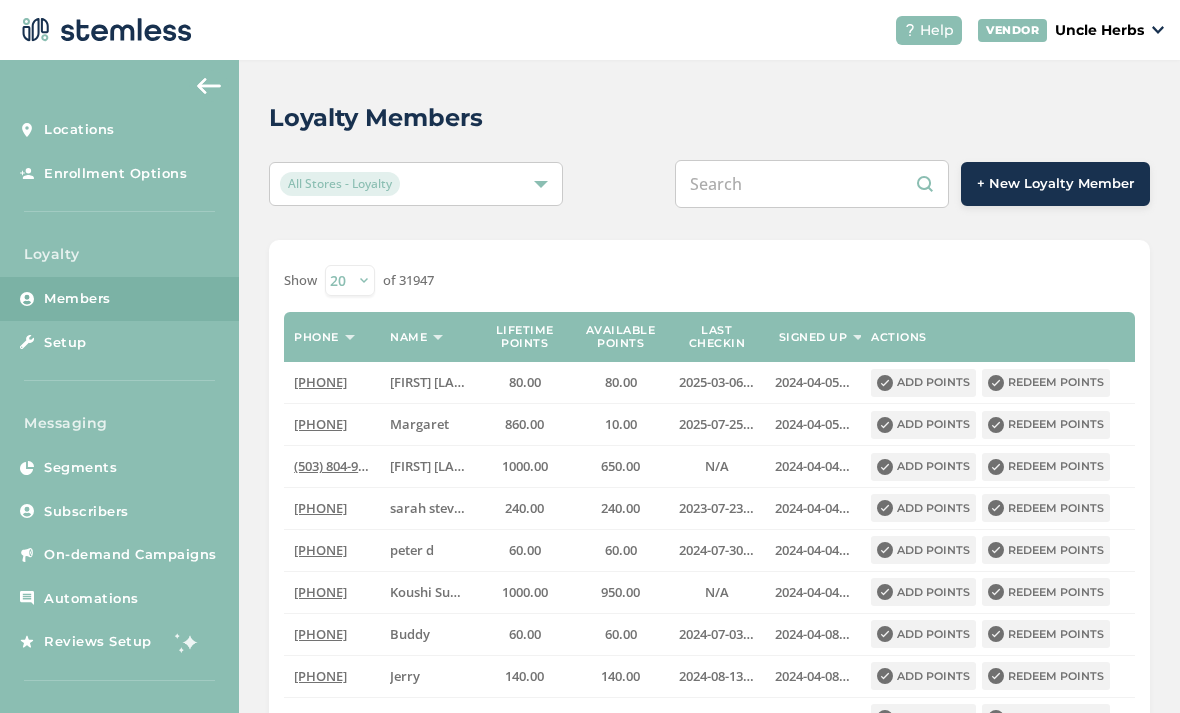 click at bounding box center [812, 184] 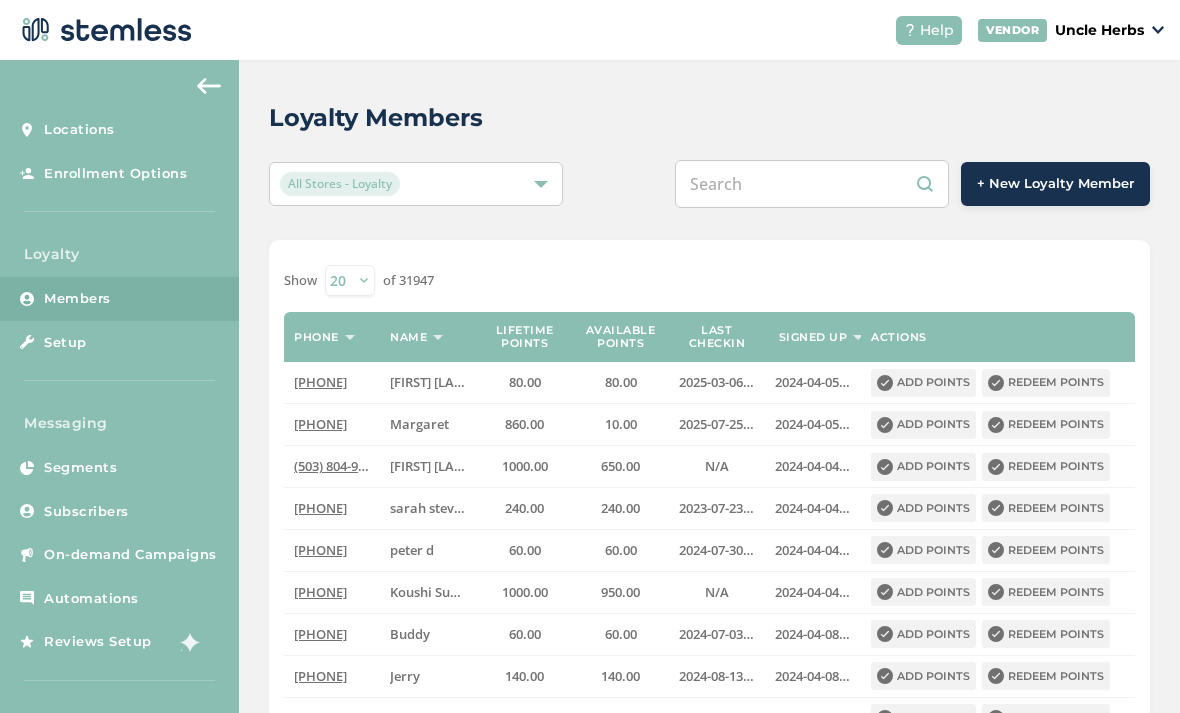 click at bounding box center [812, 184] 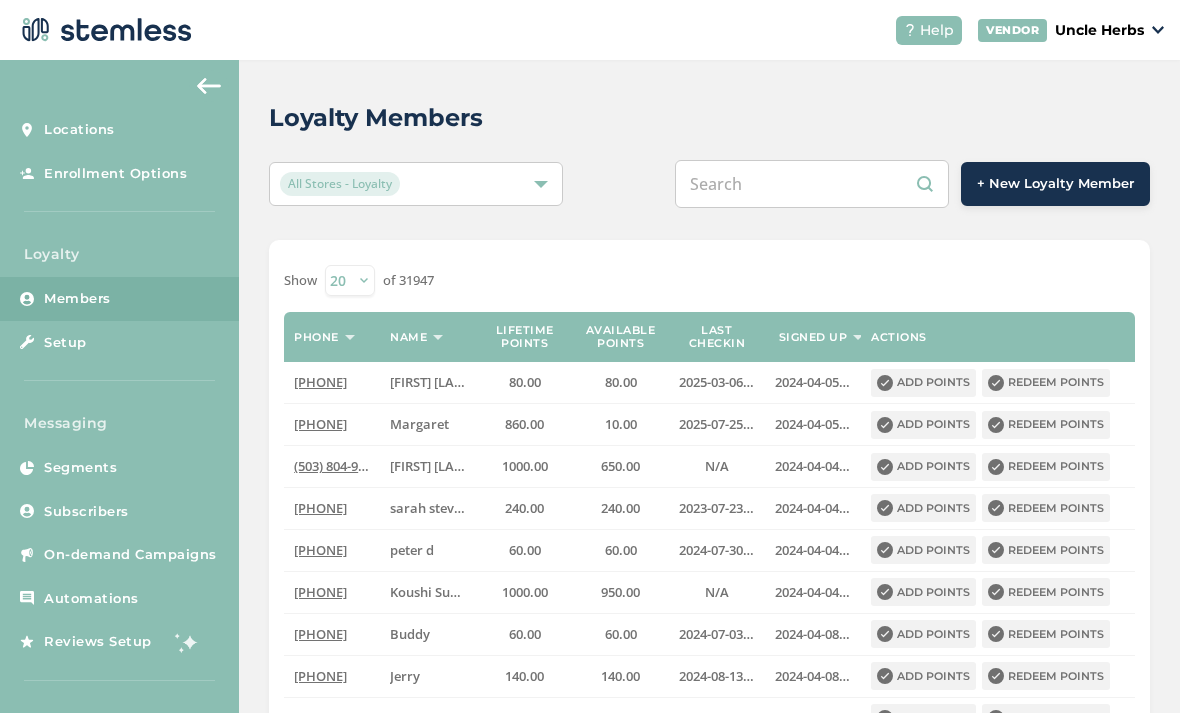 click at bounding box center [812, 184] 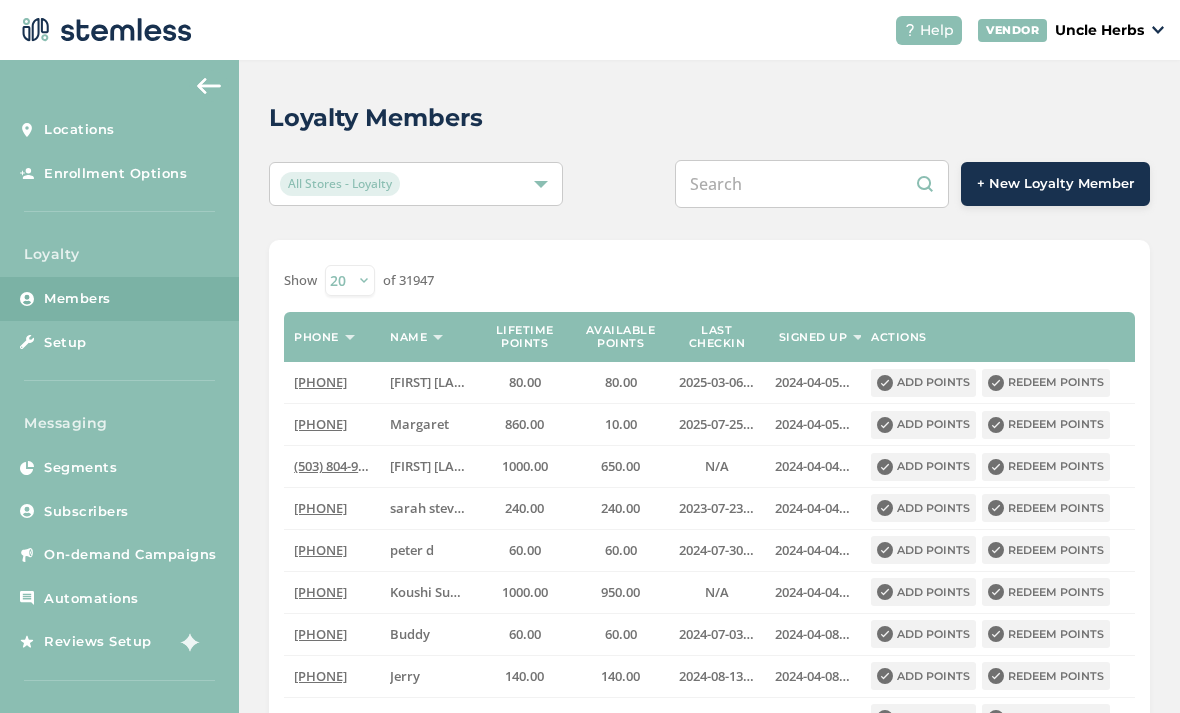 click at bounding box center (812, 184) 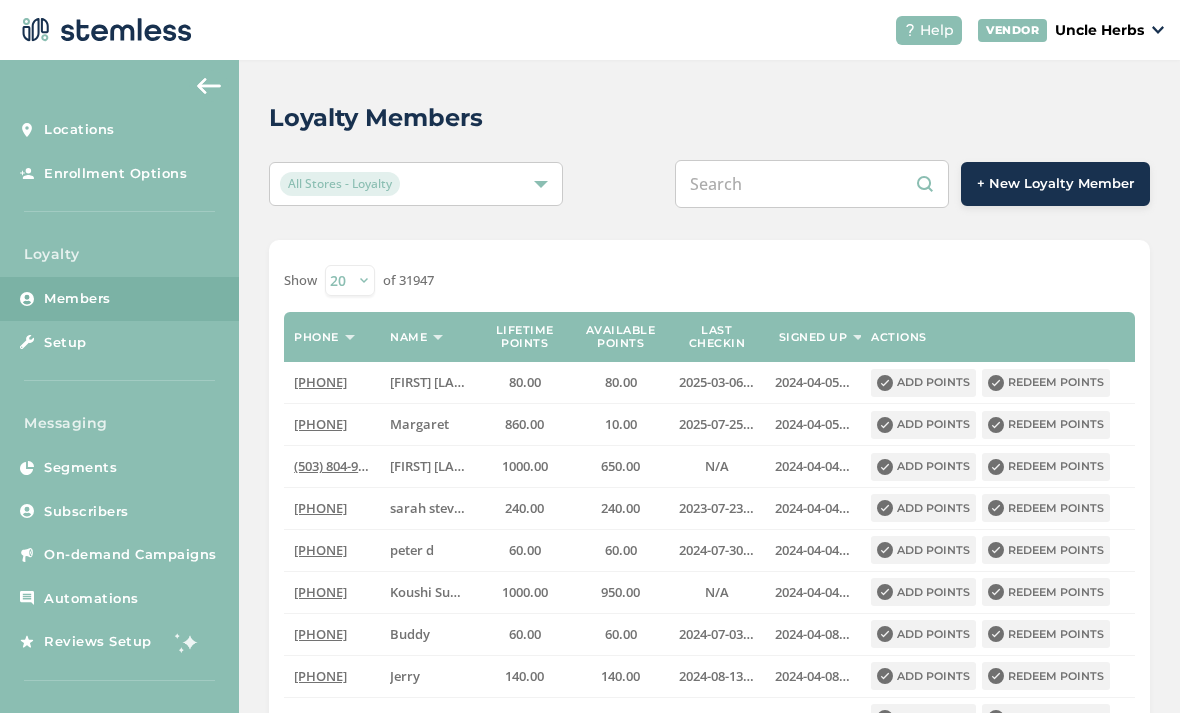 paste on "[PHONE]" 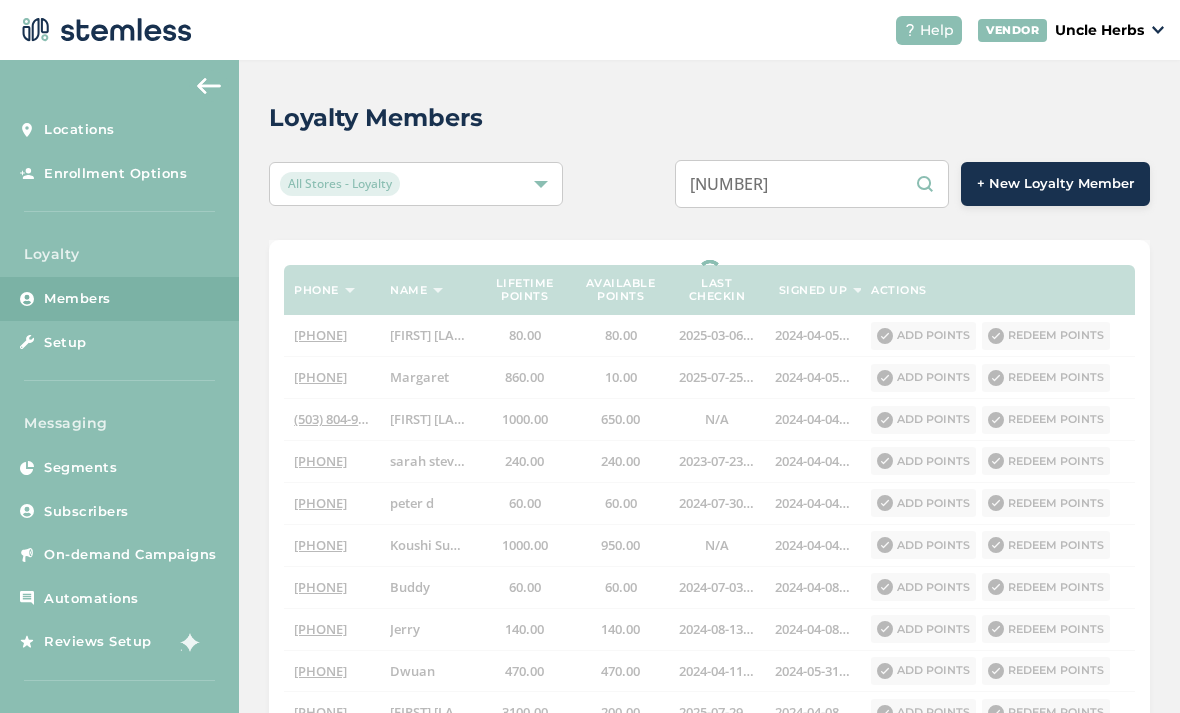 click on "[PHONE]" at bounding box center [812, 184] 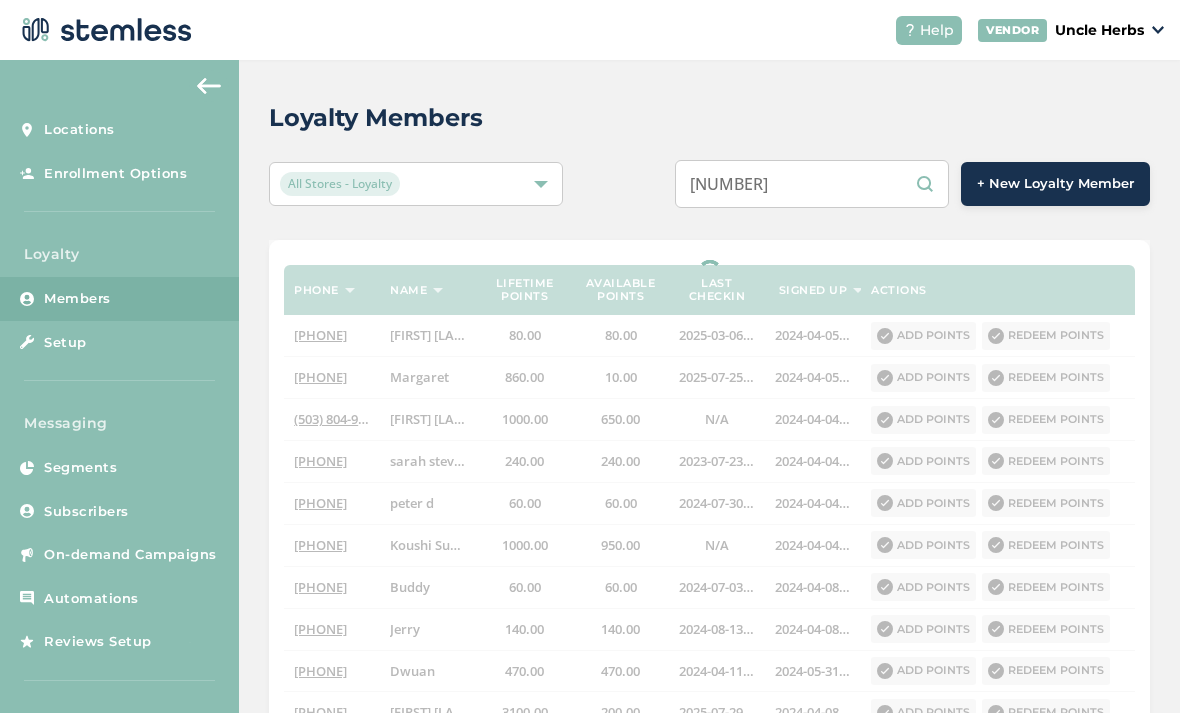 click on "[PHONE]" at bounding box center [812, 184] 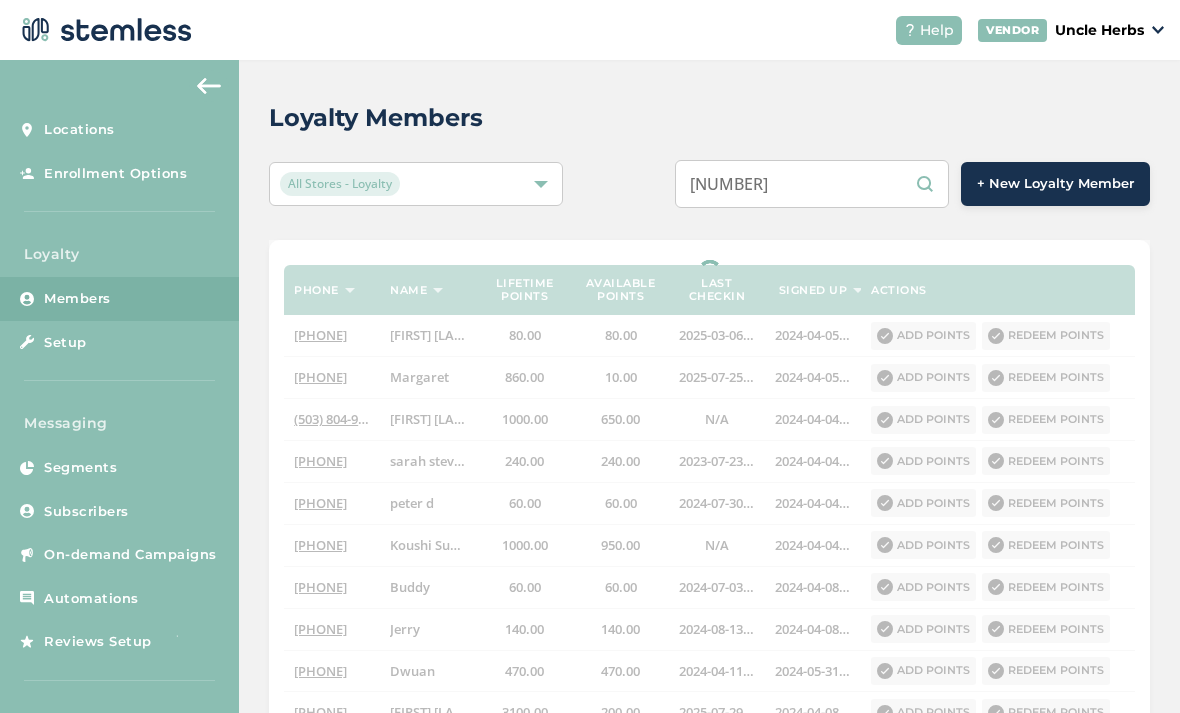 click on "[PHONE]" at bounding box center [812, 184] 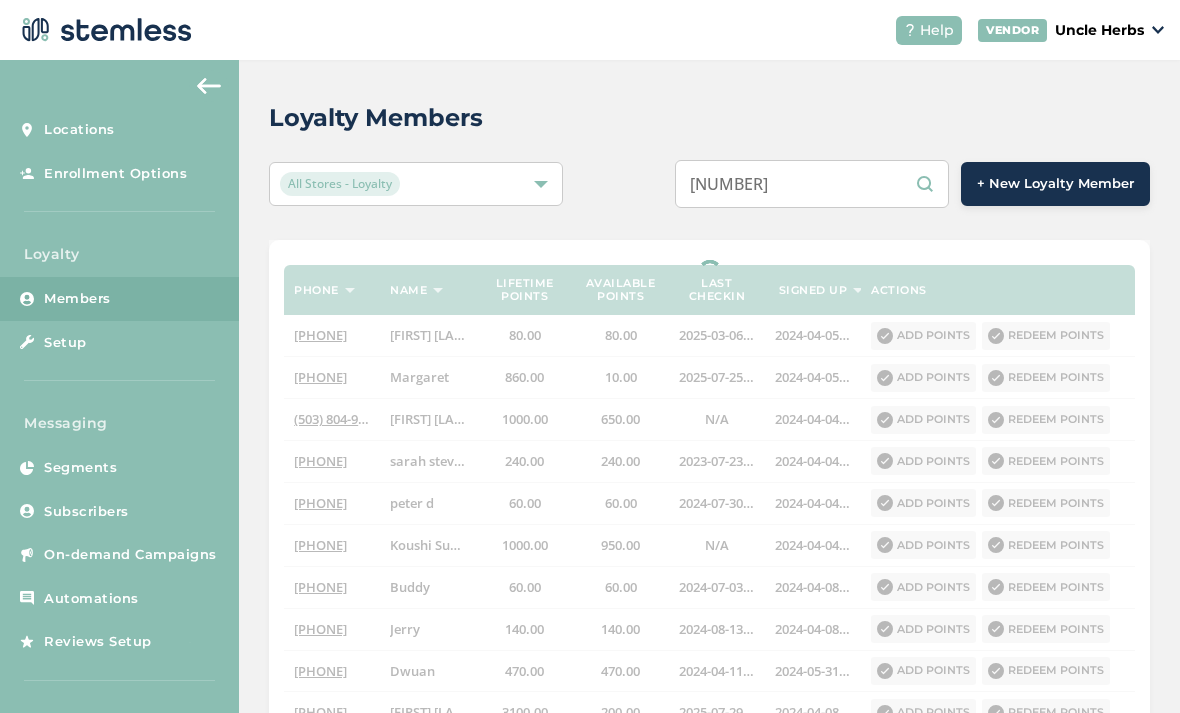 click on "[PHONE]" at bounding box center [812, 184] 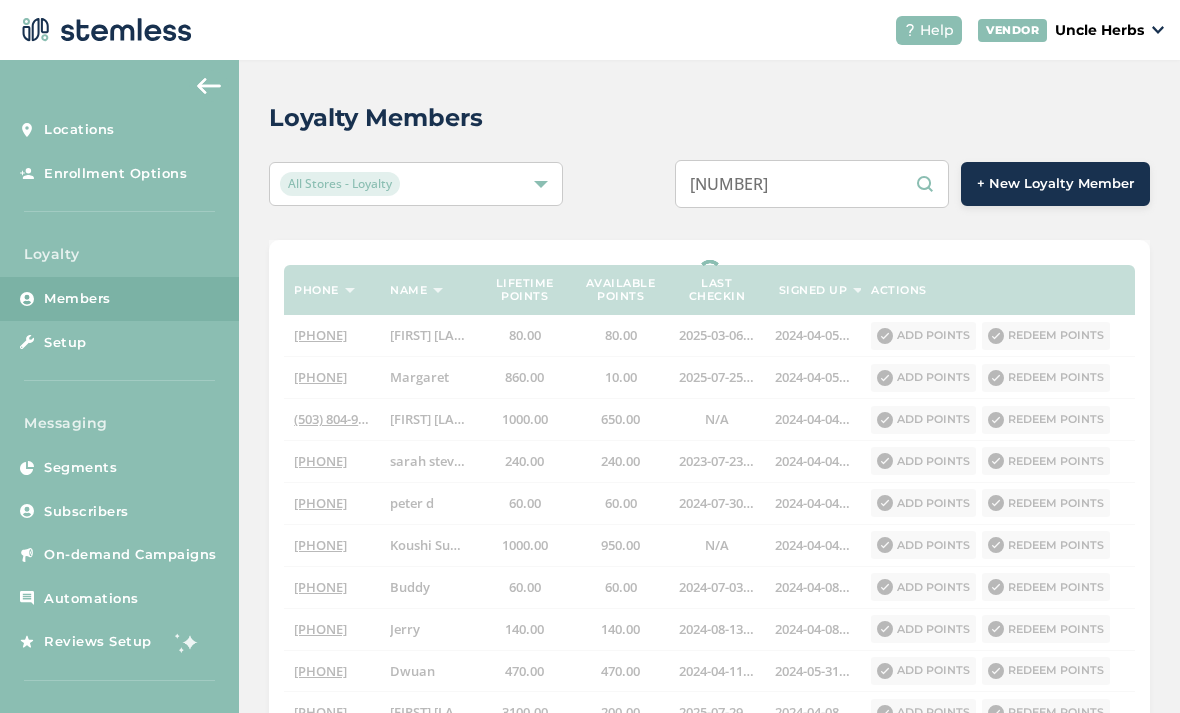 type on "[PHONE]" 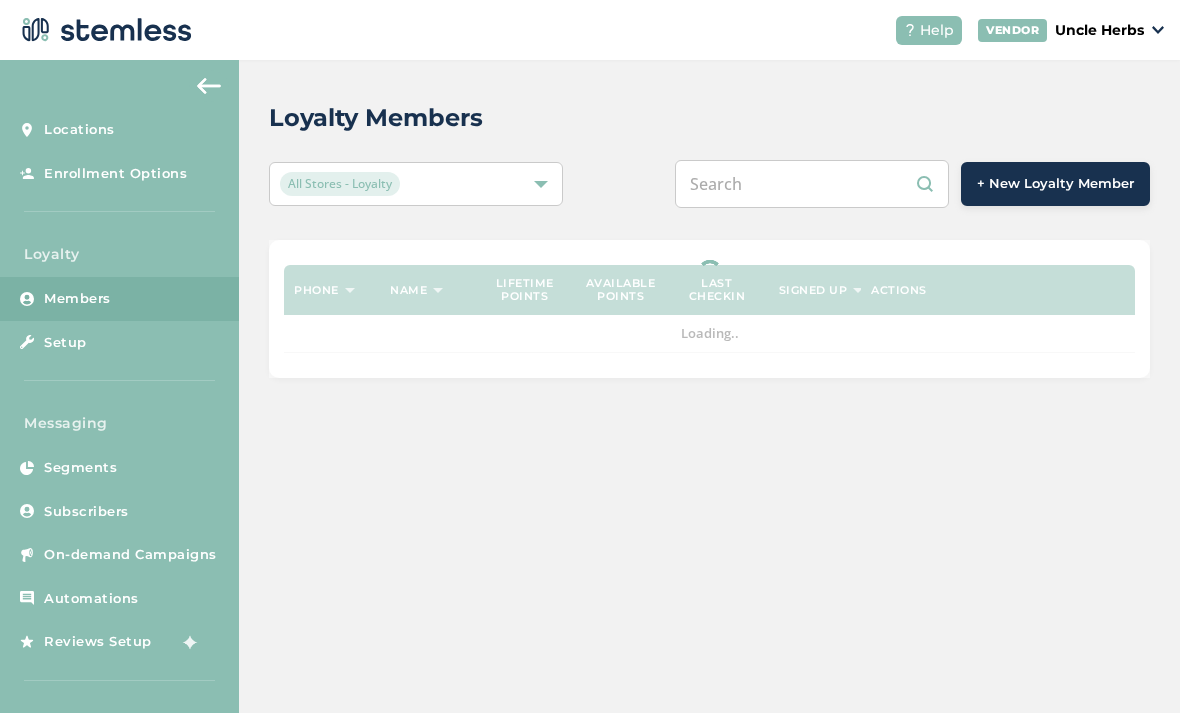 scroll, scrollTop: 0, scrollLeft: 0, axis: both 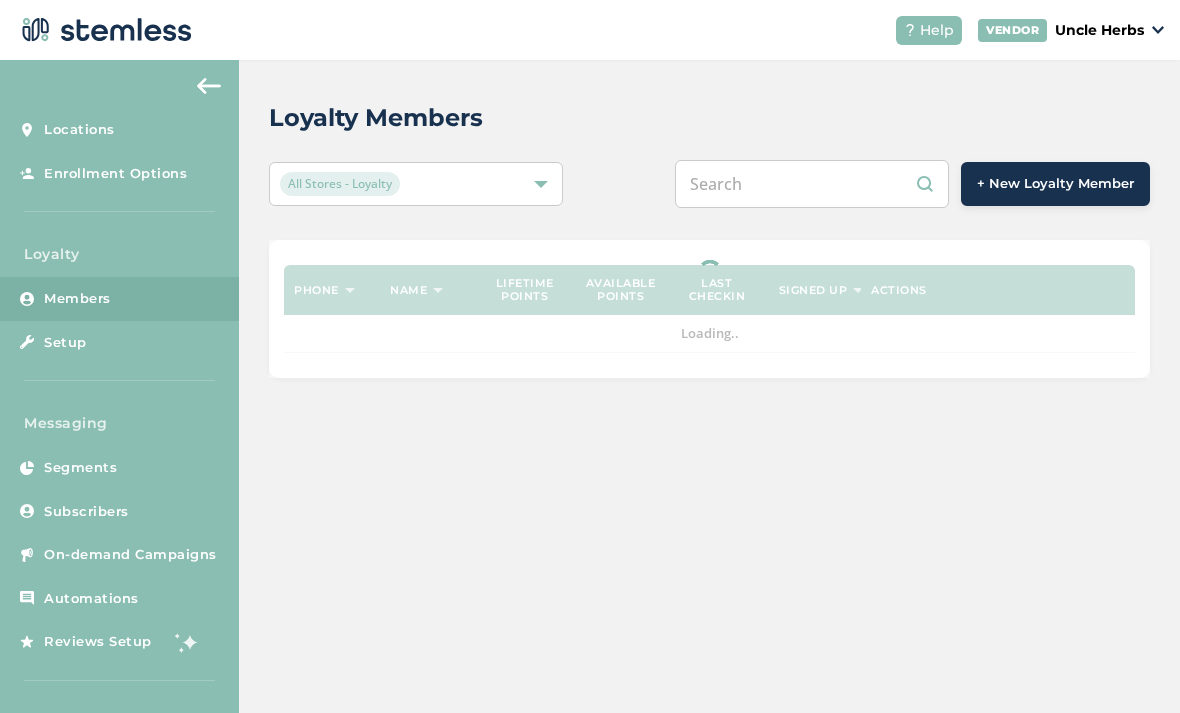 click at bounding box center [812, 184] 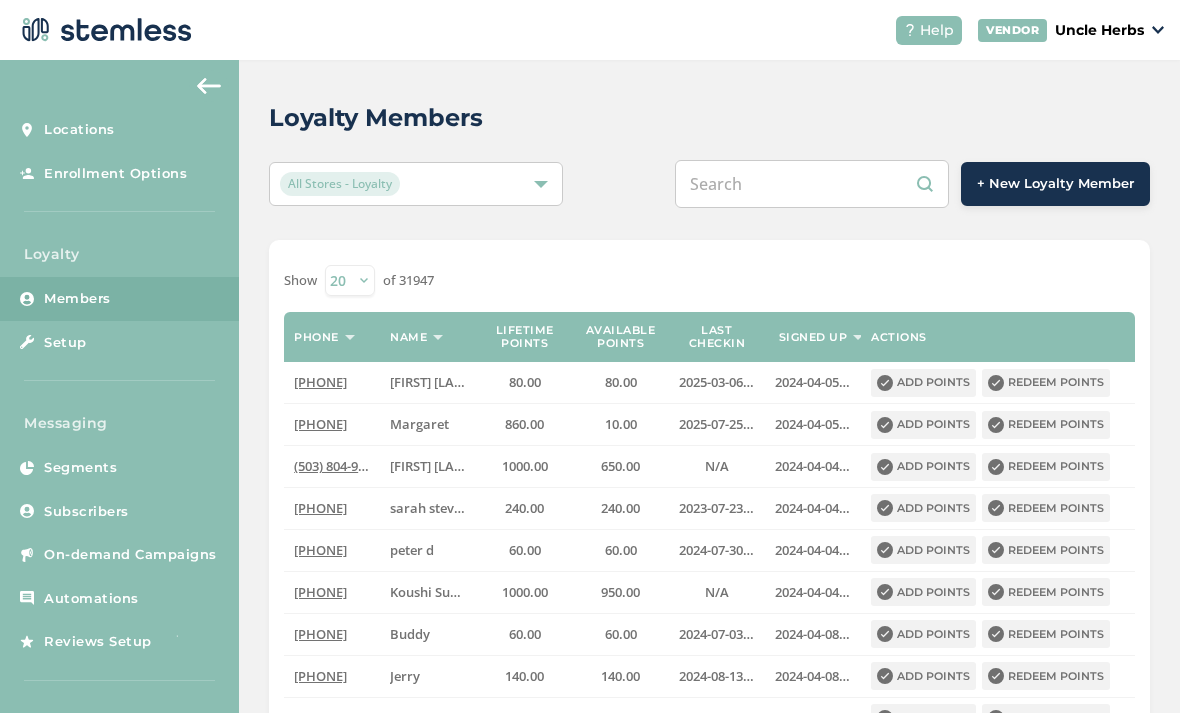 paste on "[PHONE]" 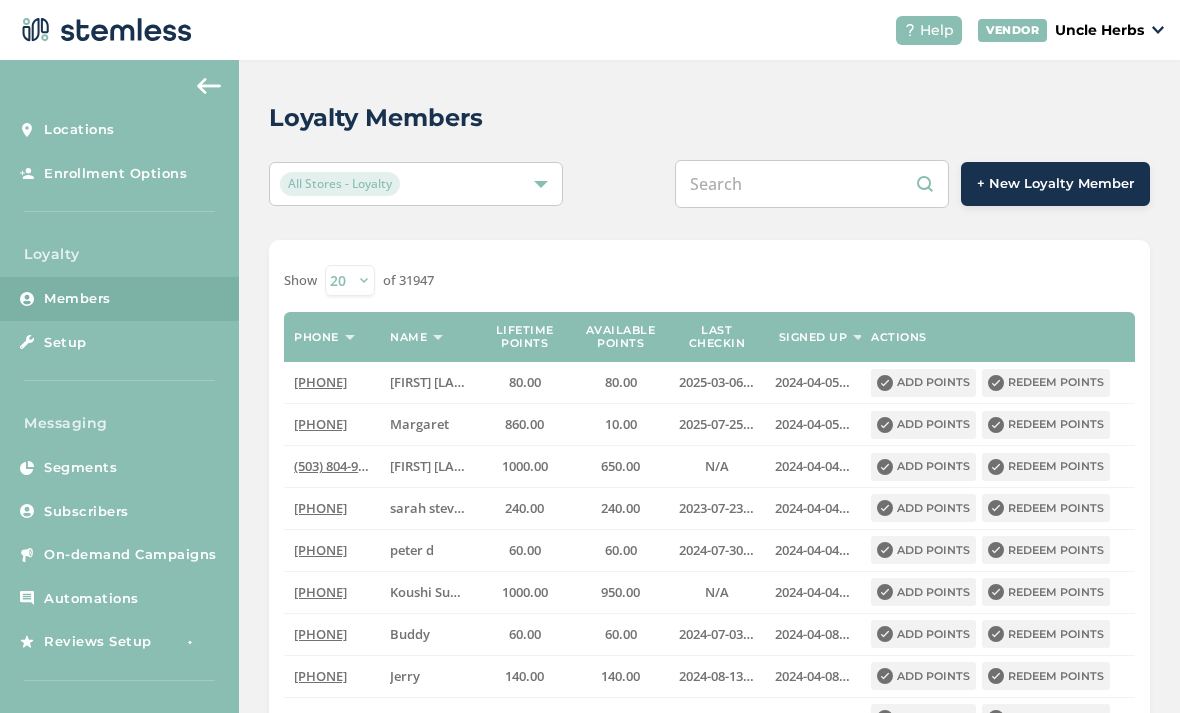 type on "[PHONE]" 